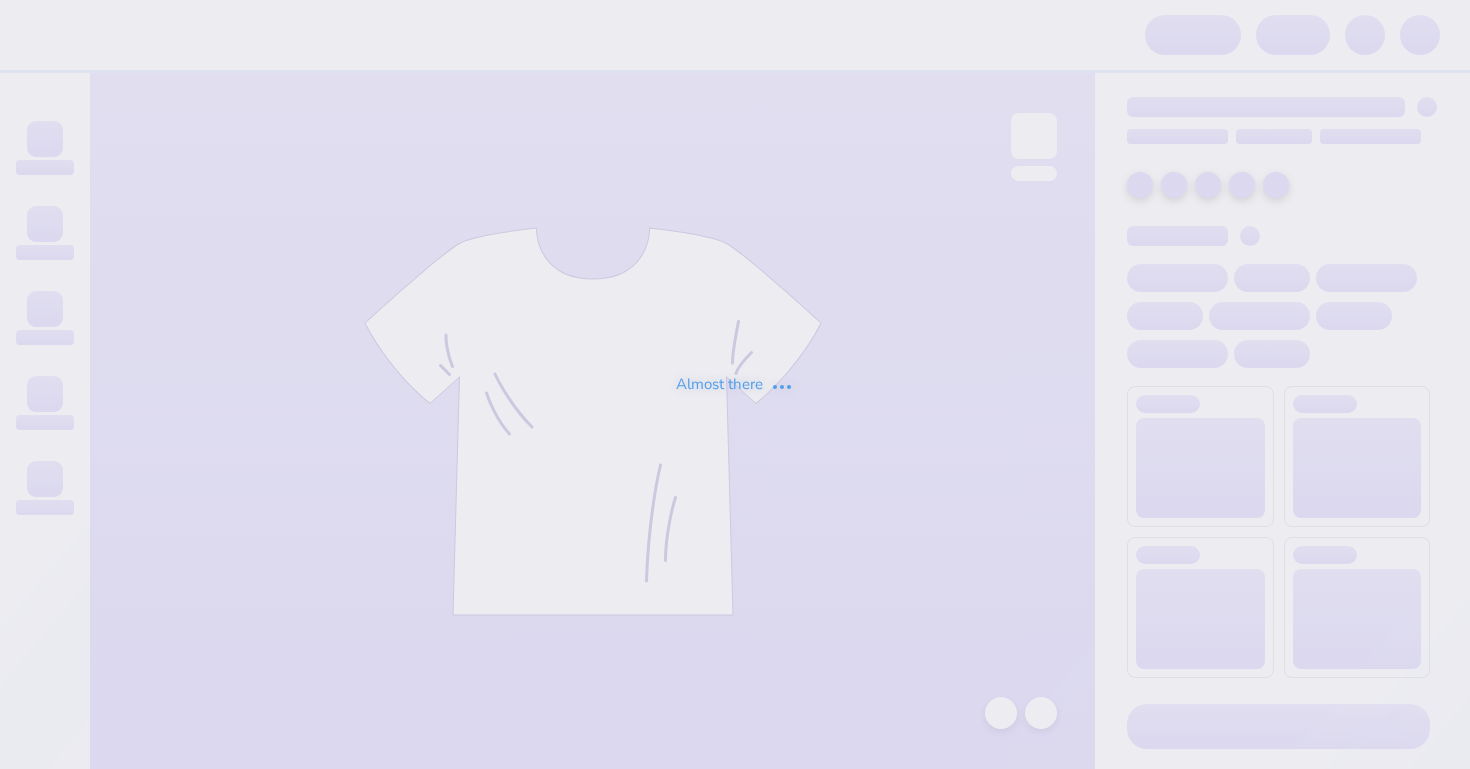 scroll, scrollTop: 0, scrollLeft: 0, axis: both 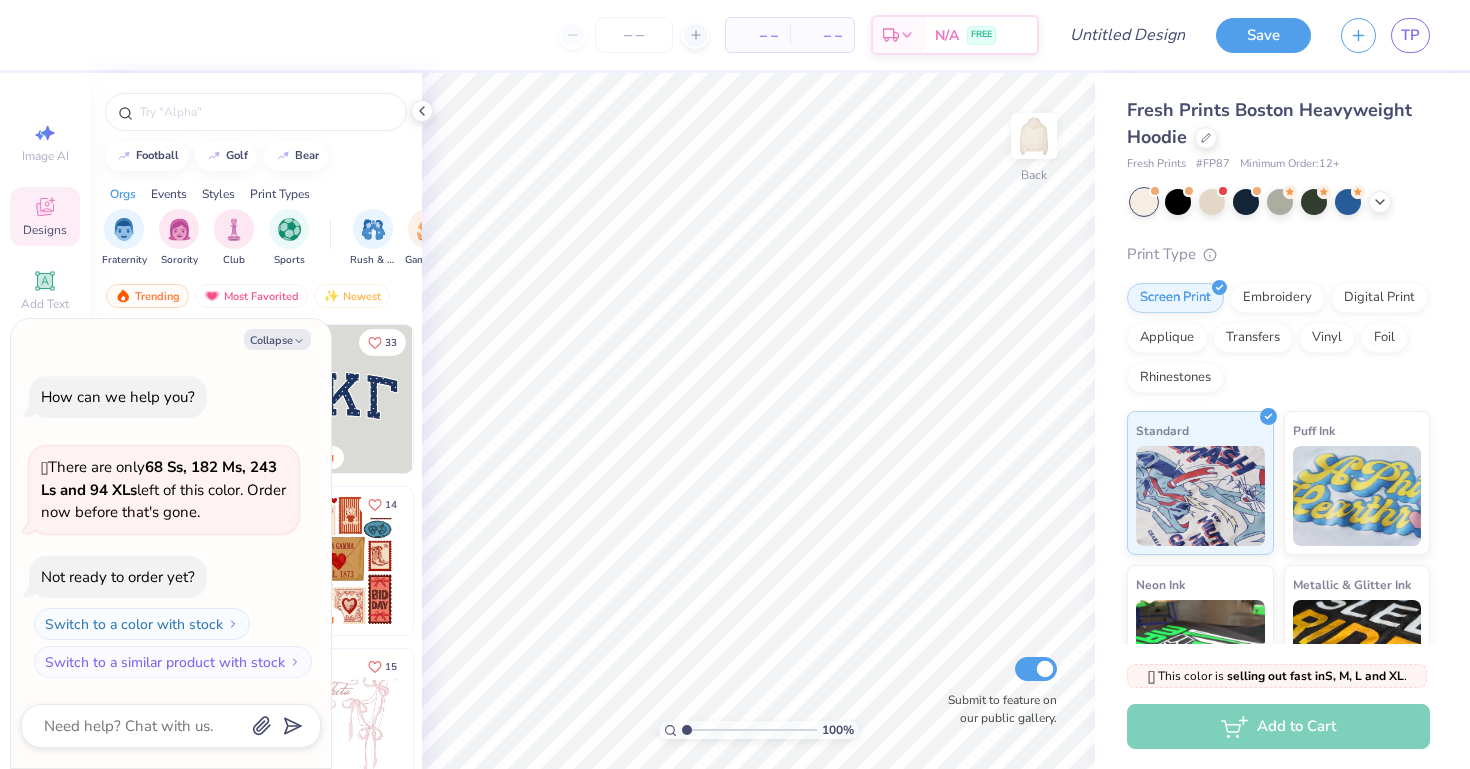 click on "football golf bear" at bounding box center (256, 156) 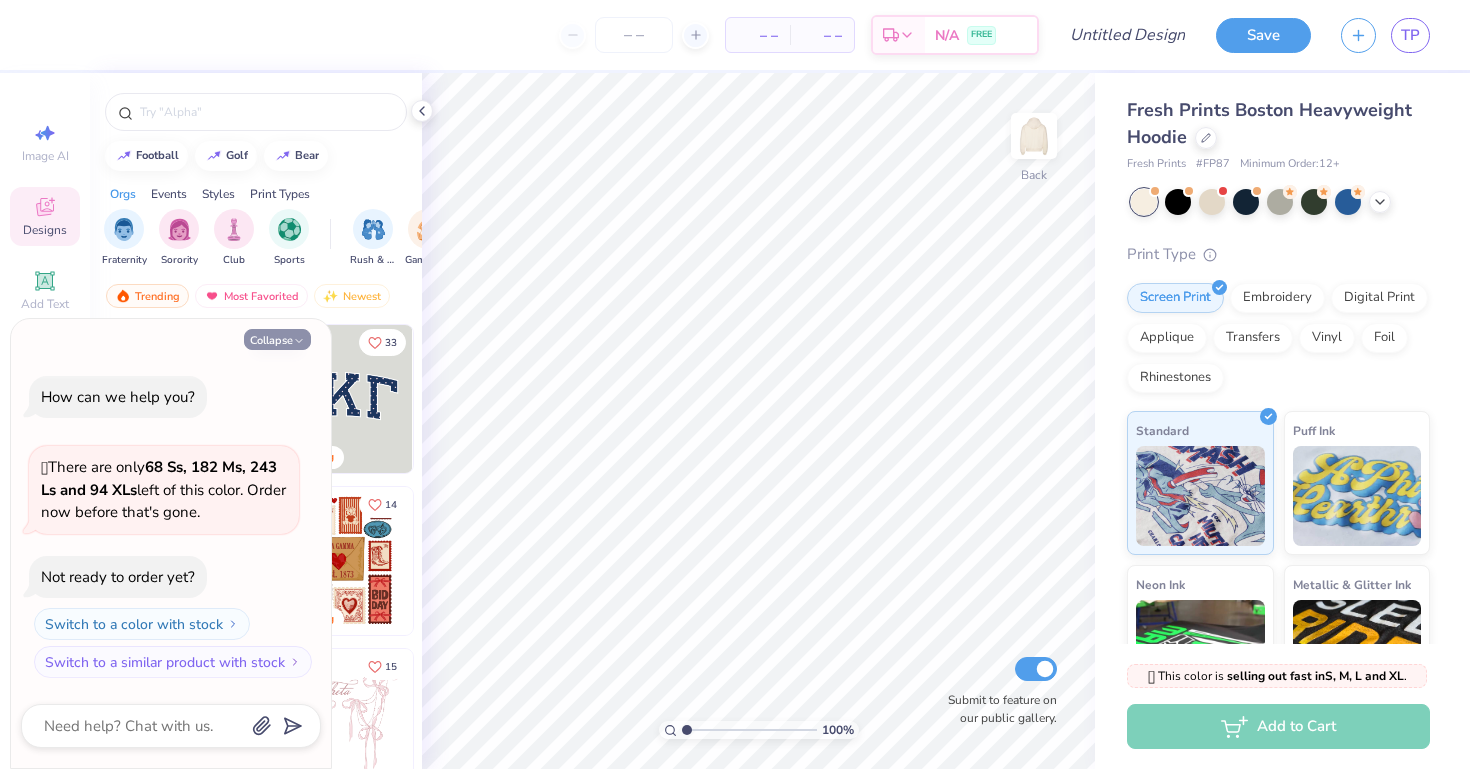 click on "Collapse" at bounding box center (277, 339) 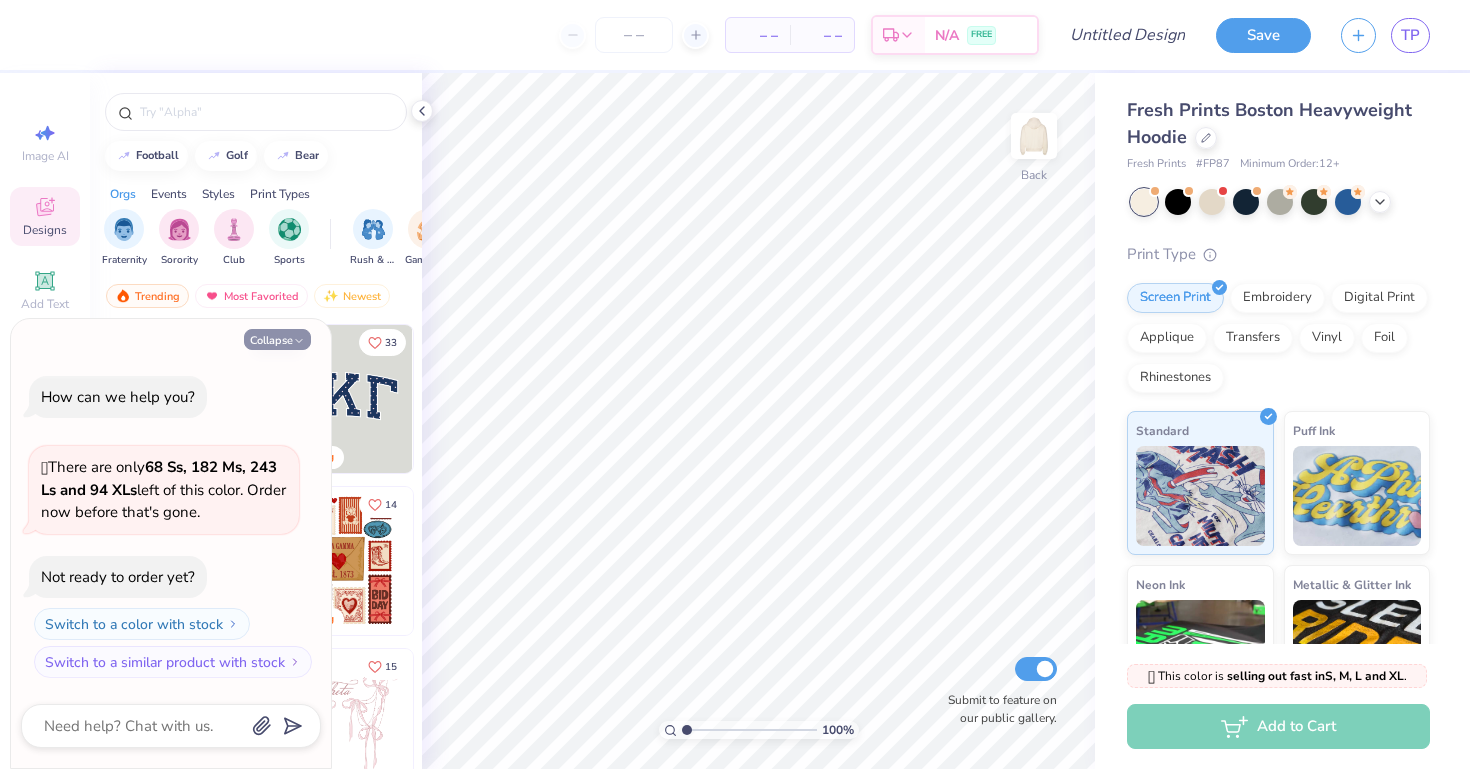 type on "x" 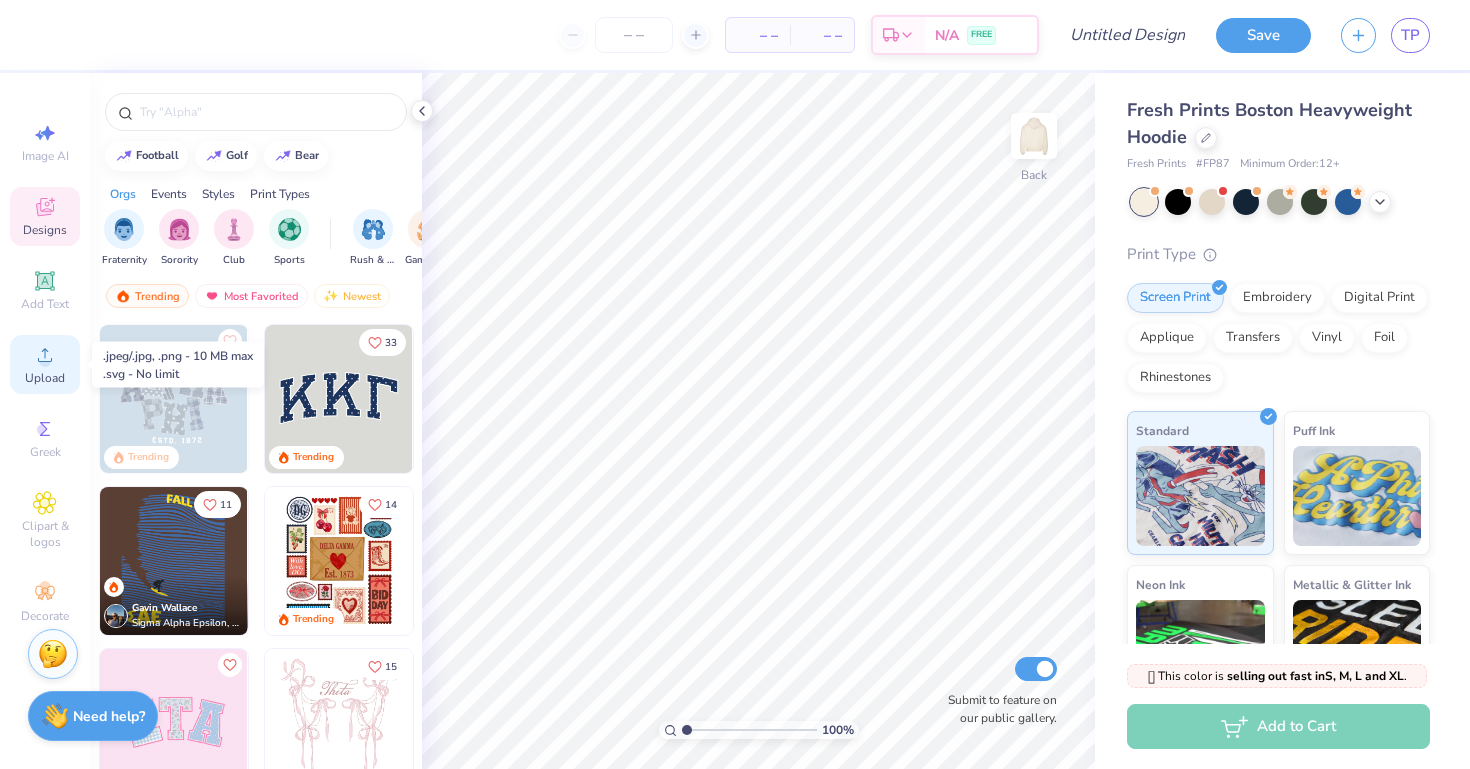 click 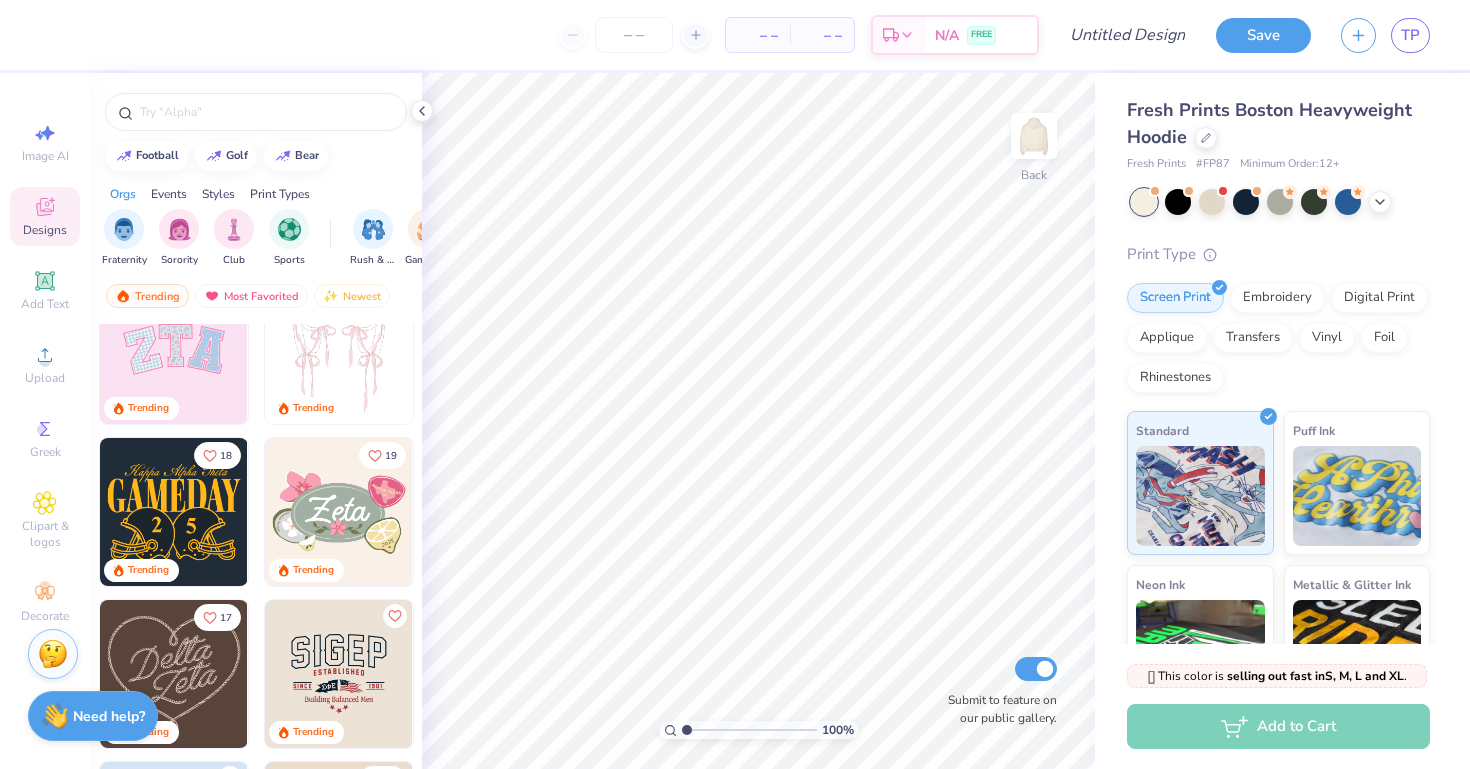 scroll, scrollTop: 376, scrollLeft: 0, axis: vertical 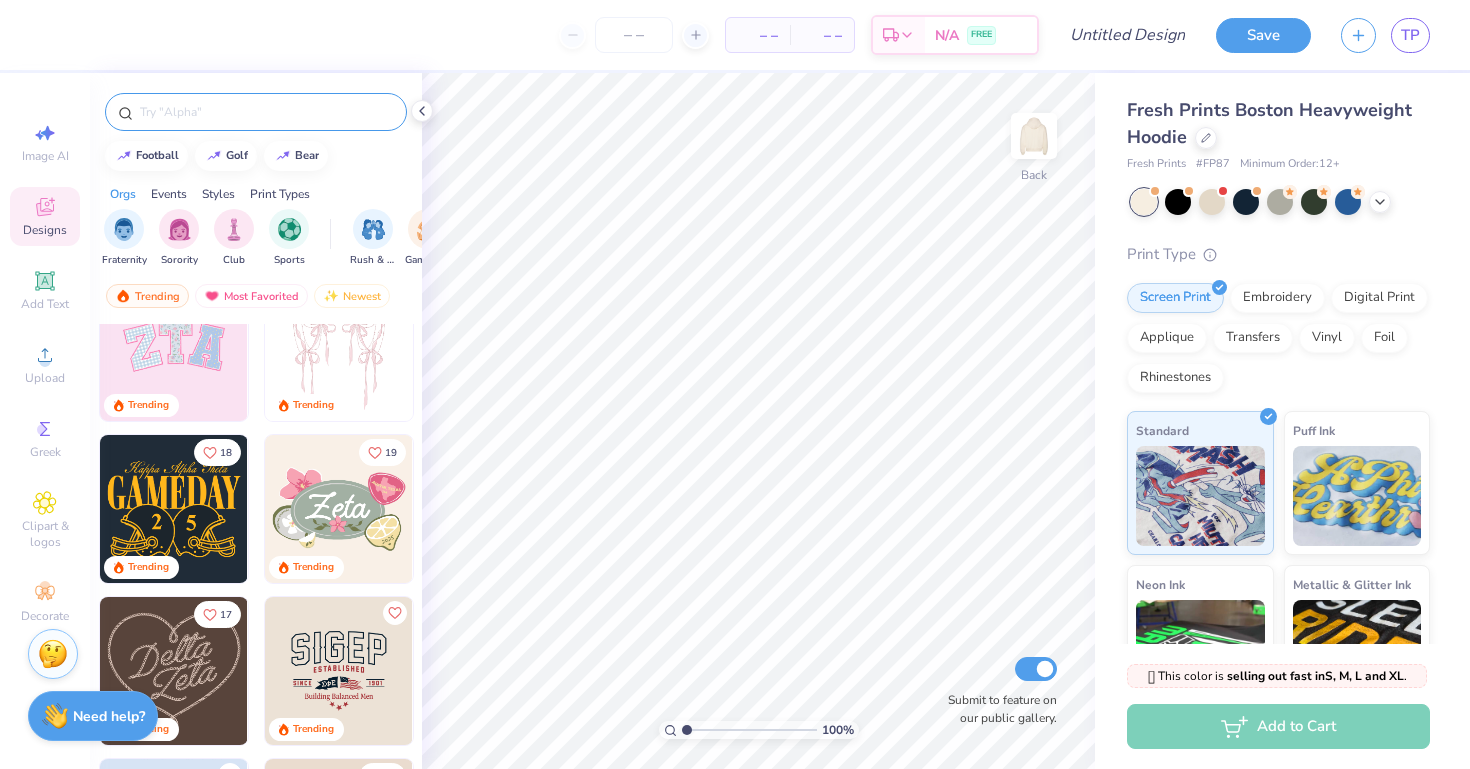 click at bounding box center [266, 112] 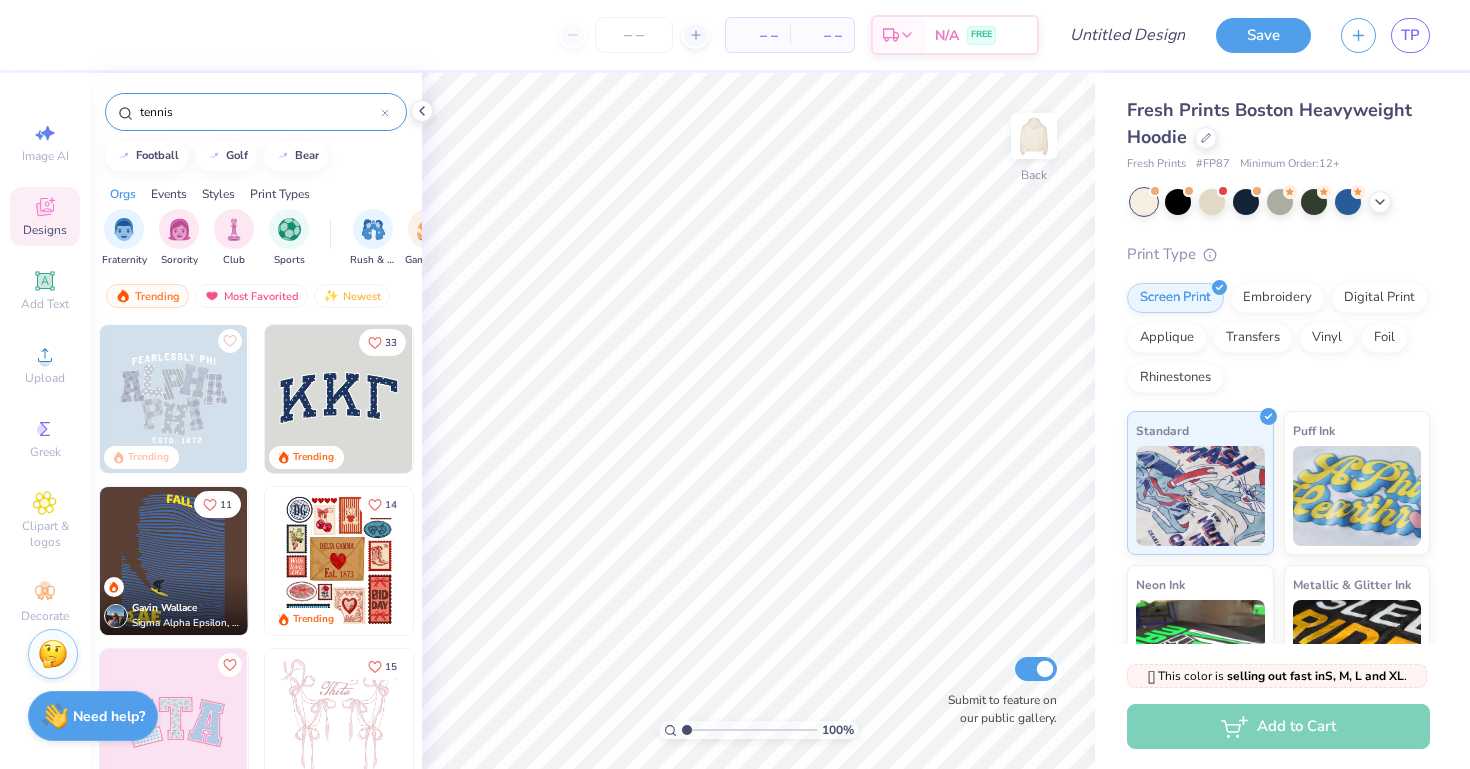 type on "tennis" 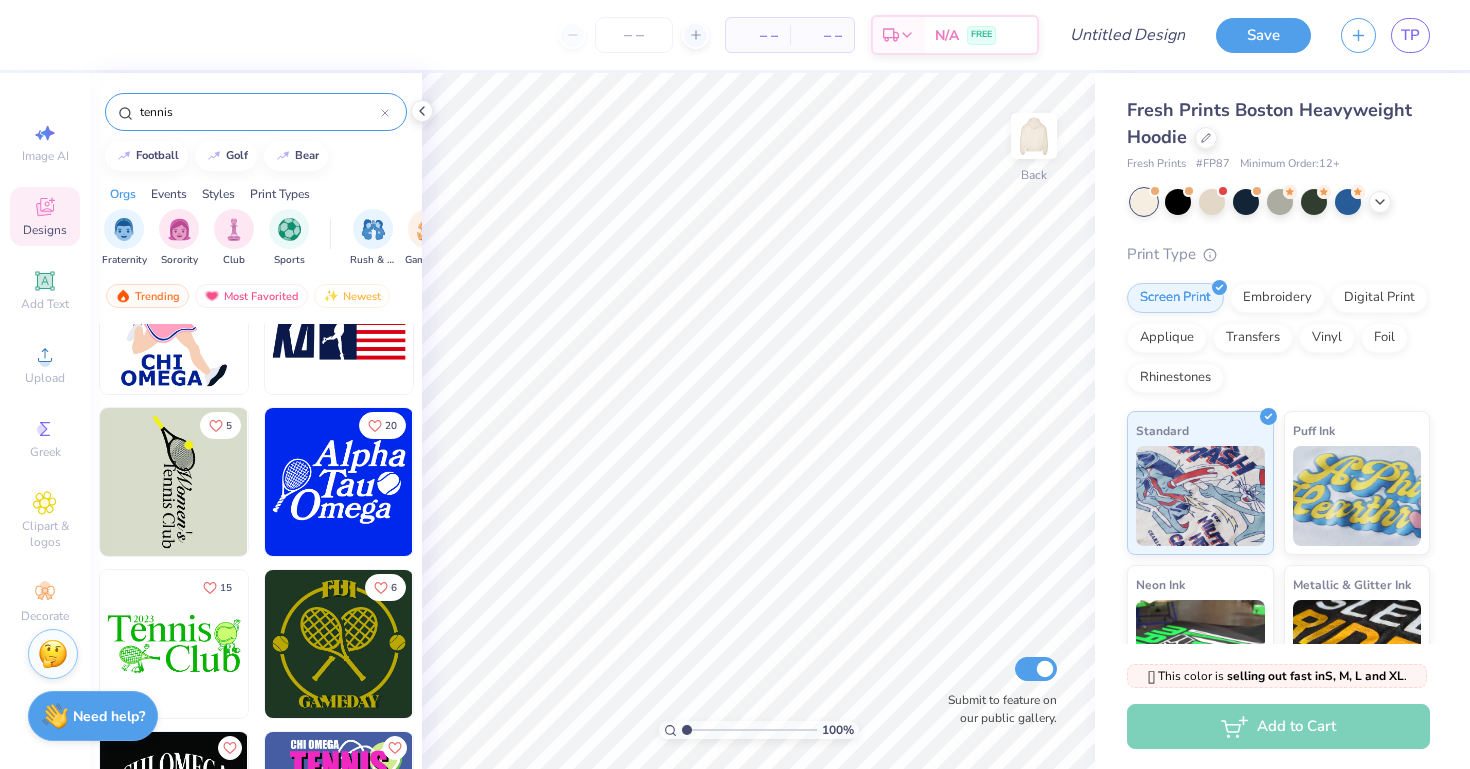 scroll, scrollTop: 2476, scrollLeft: 0, axis: vertical 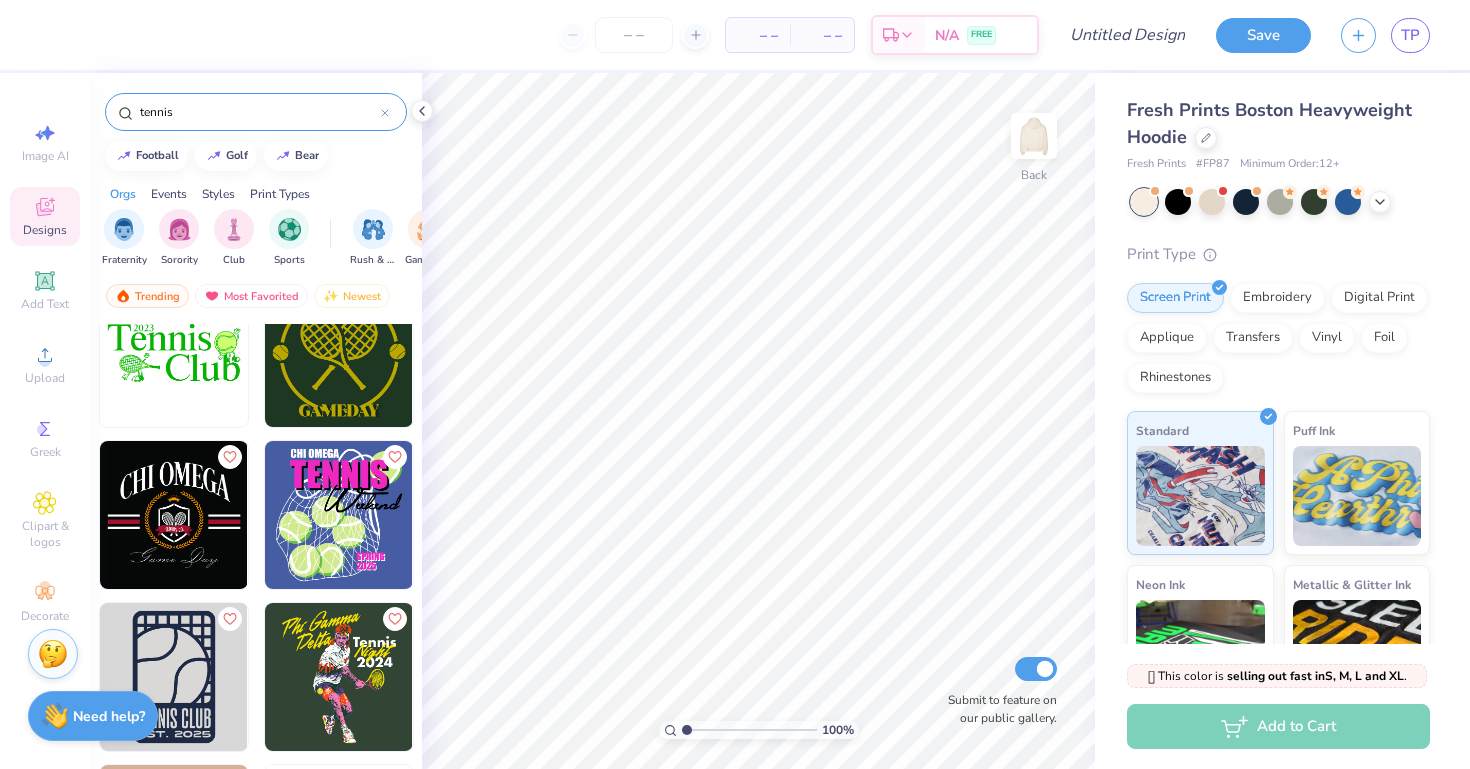 click 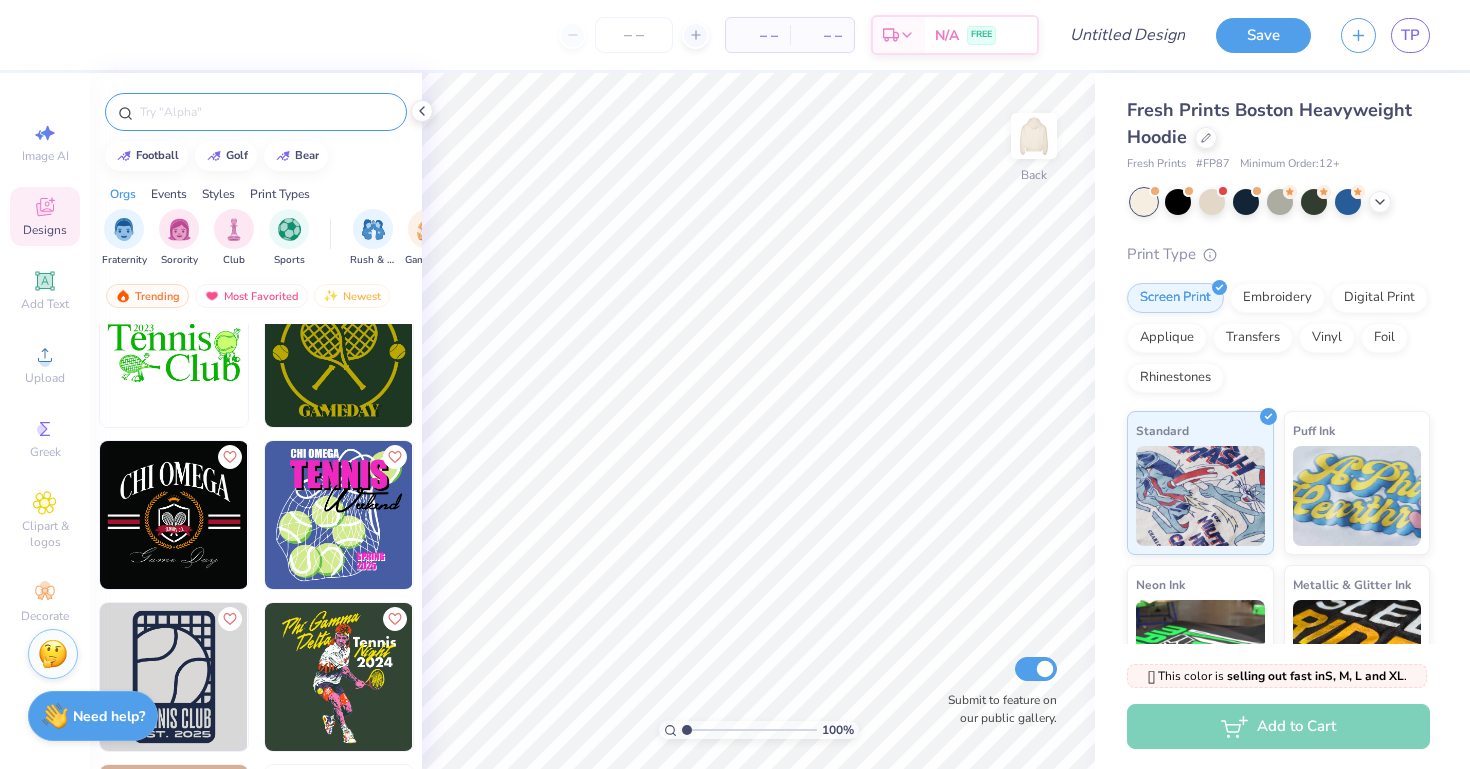 scroll, scrollTop: 2072, scrollLeft: 0, axis: vertical 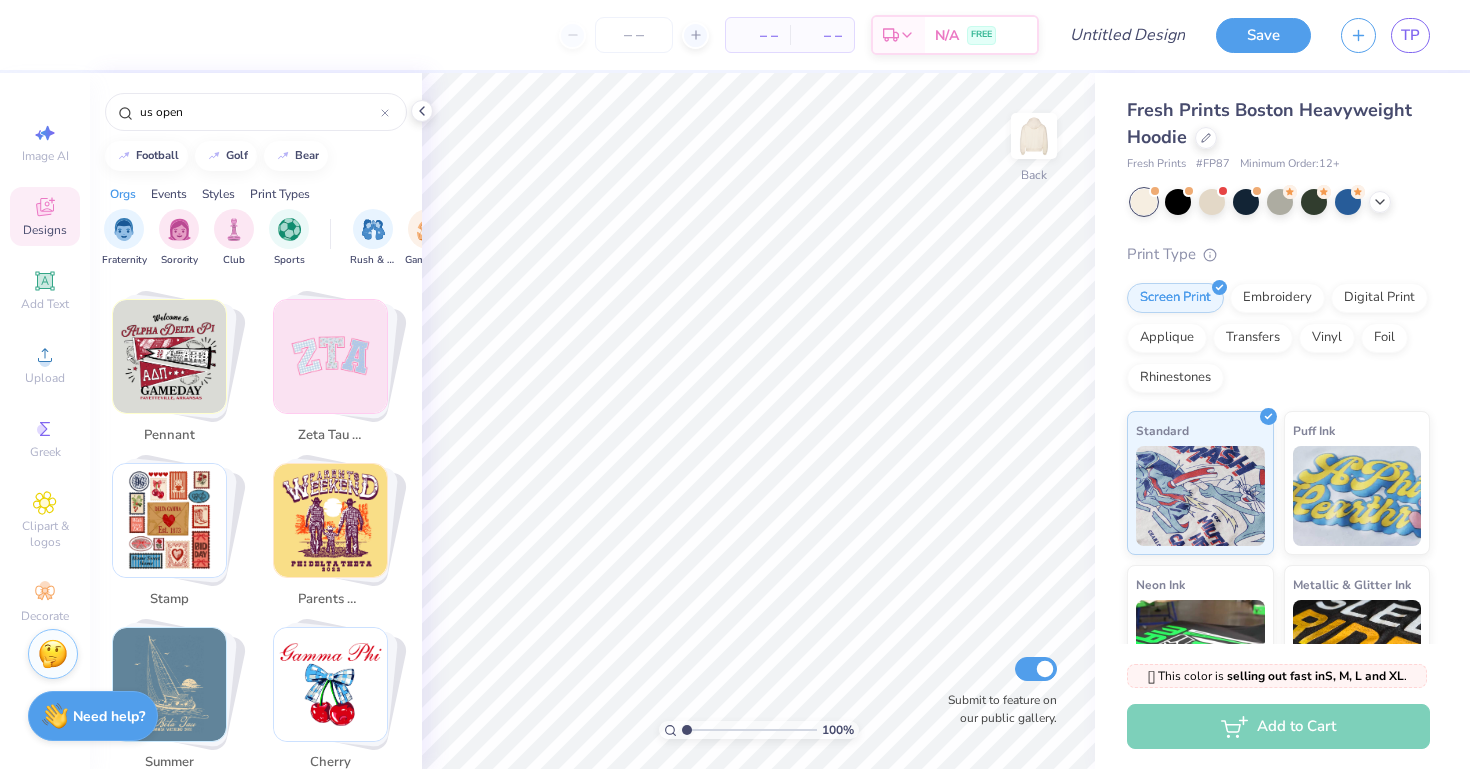 paste on "https://i.pinimg.com/736x/e5/c4/52/e5c4523fe68873315ef11262427041b3.jpg" 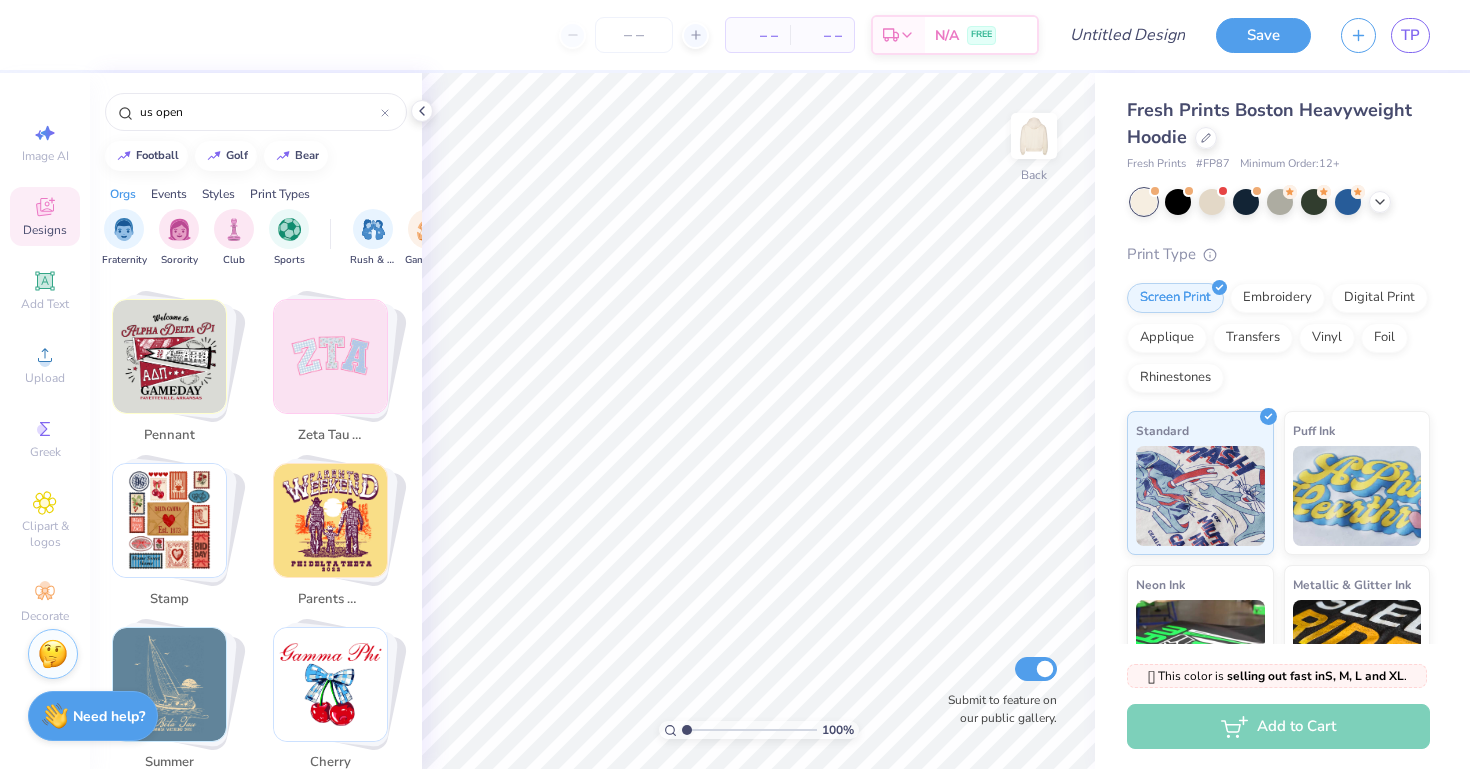 type on "us open https://i.pinimg.com/736x/e5/c4/52/e5c4523fe68873315ef11262427041b3.jpg" 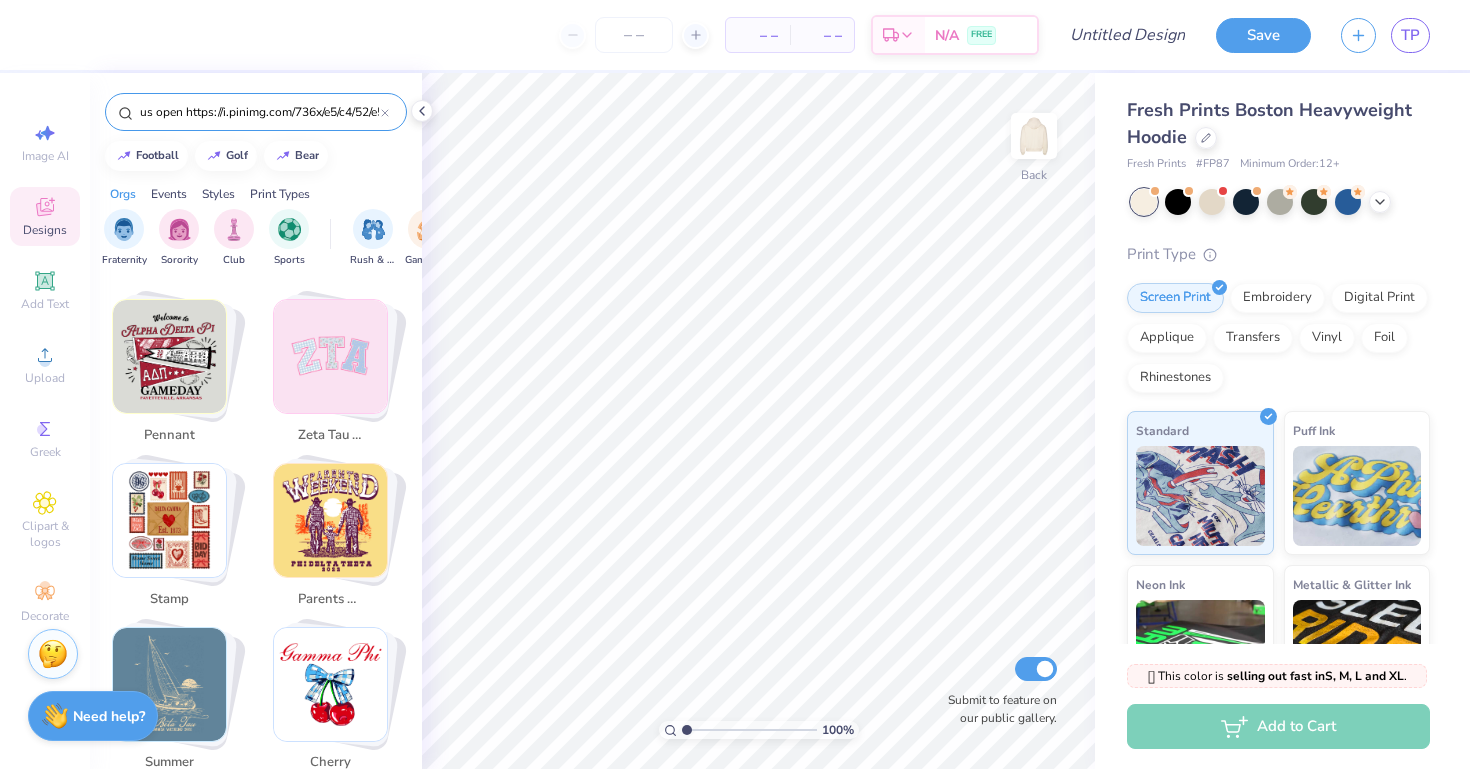 click 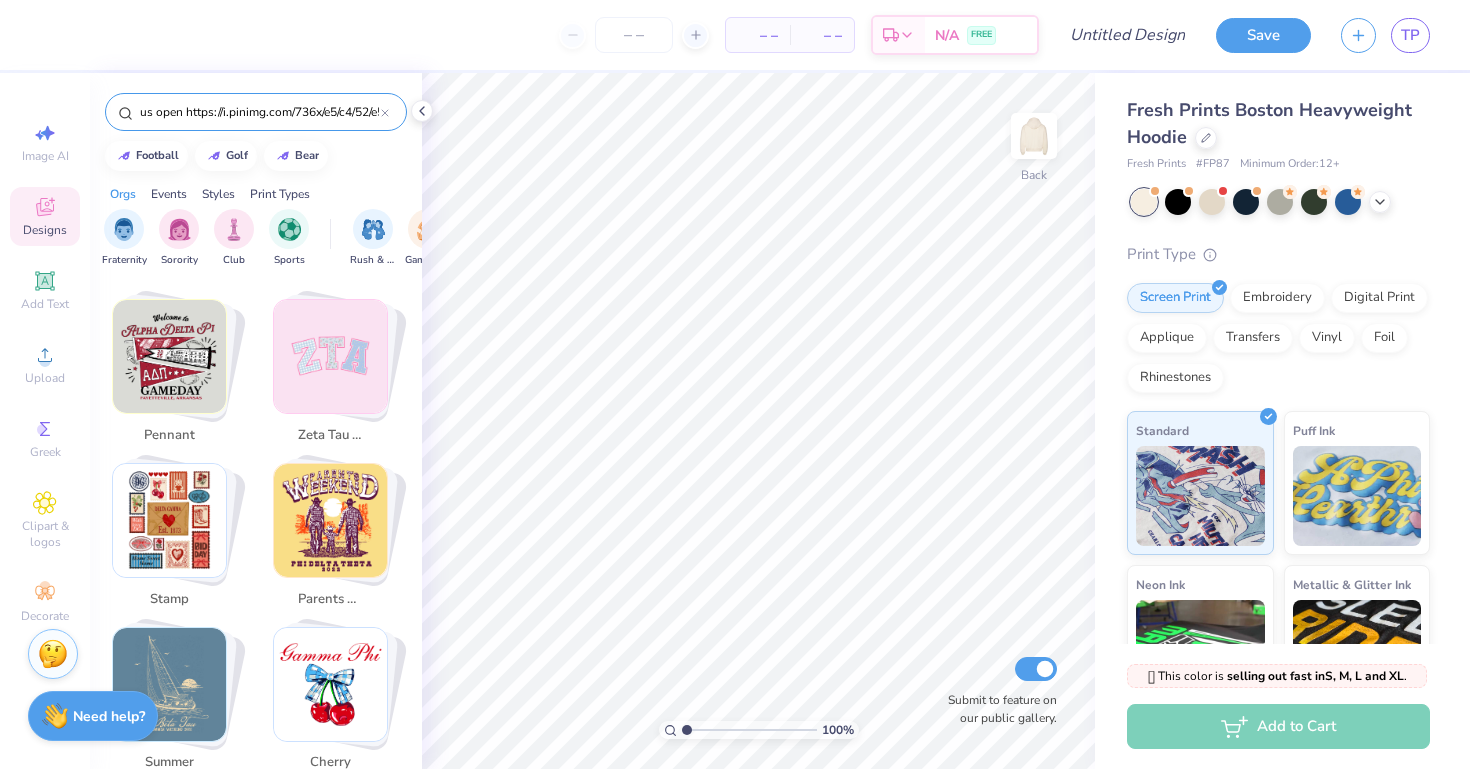 type 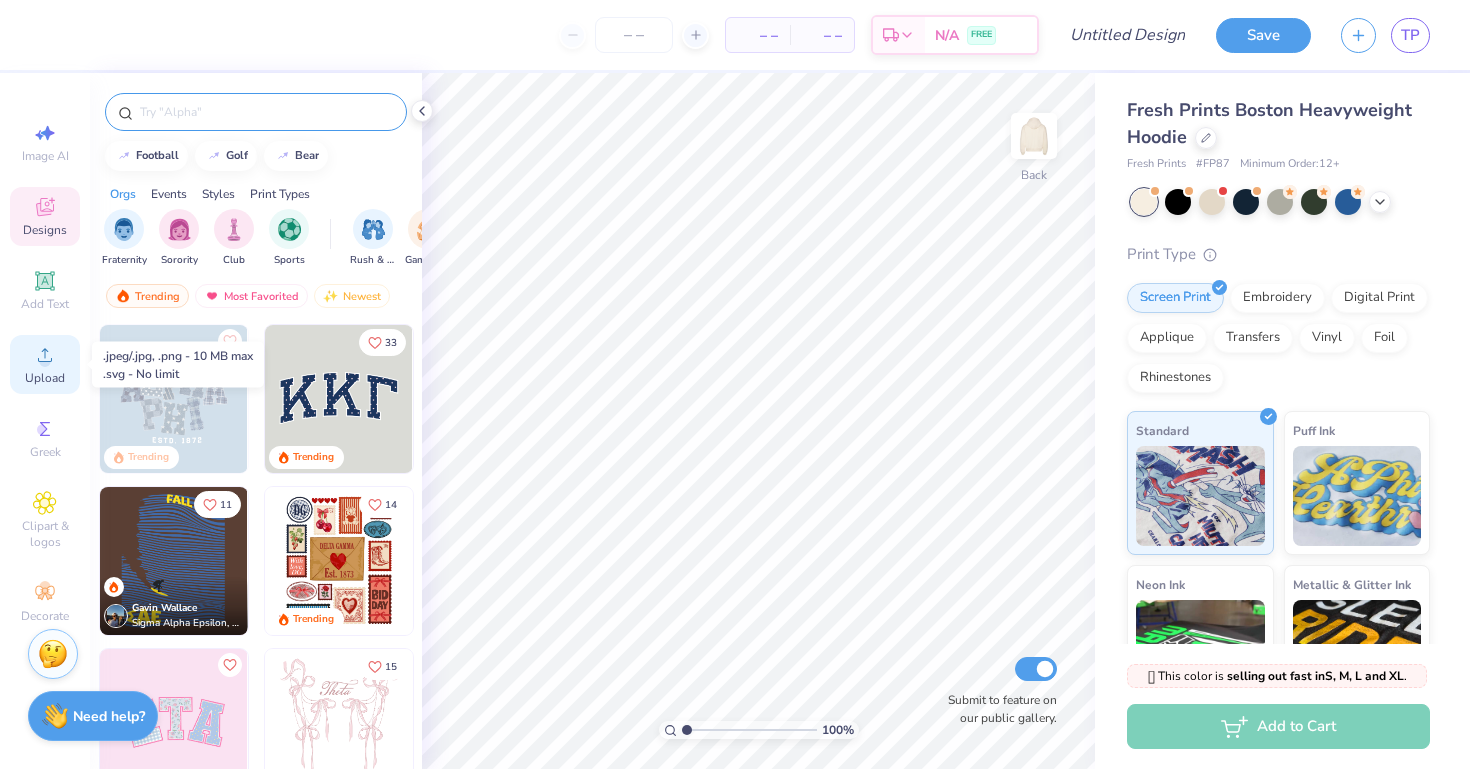 click 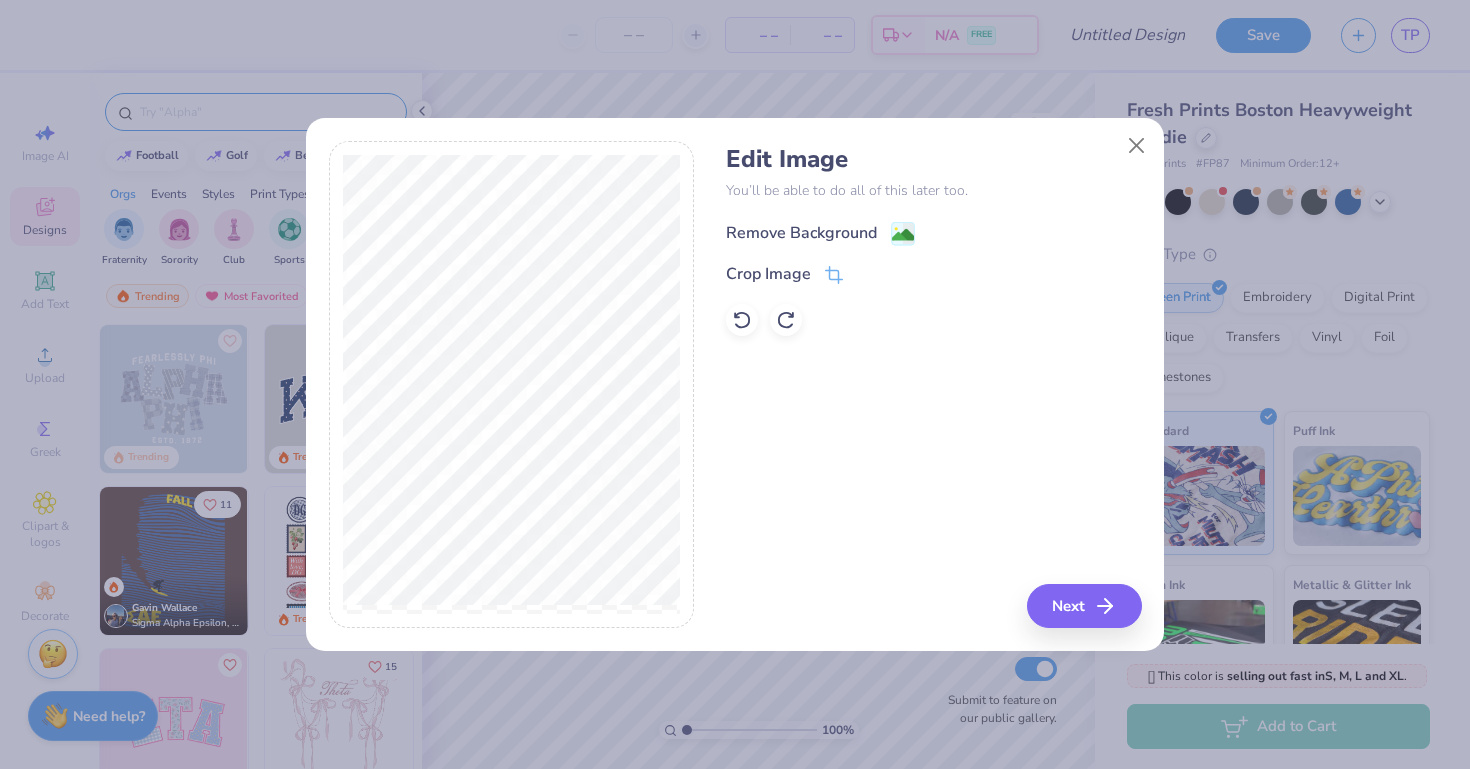 click on "Remove Background" at bounding box center (801, 233) 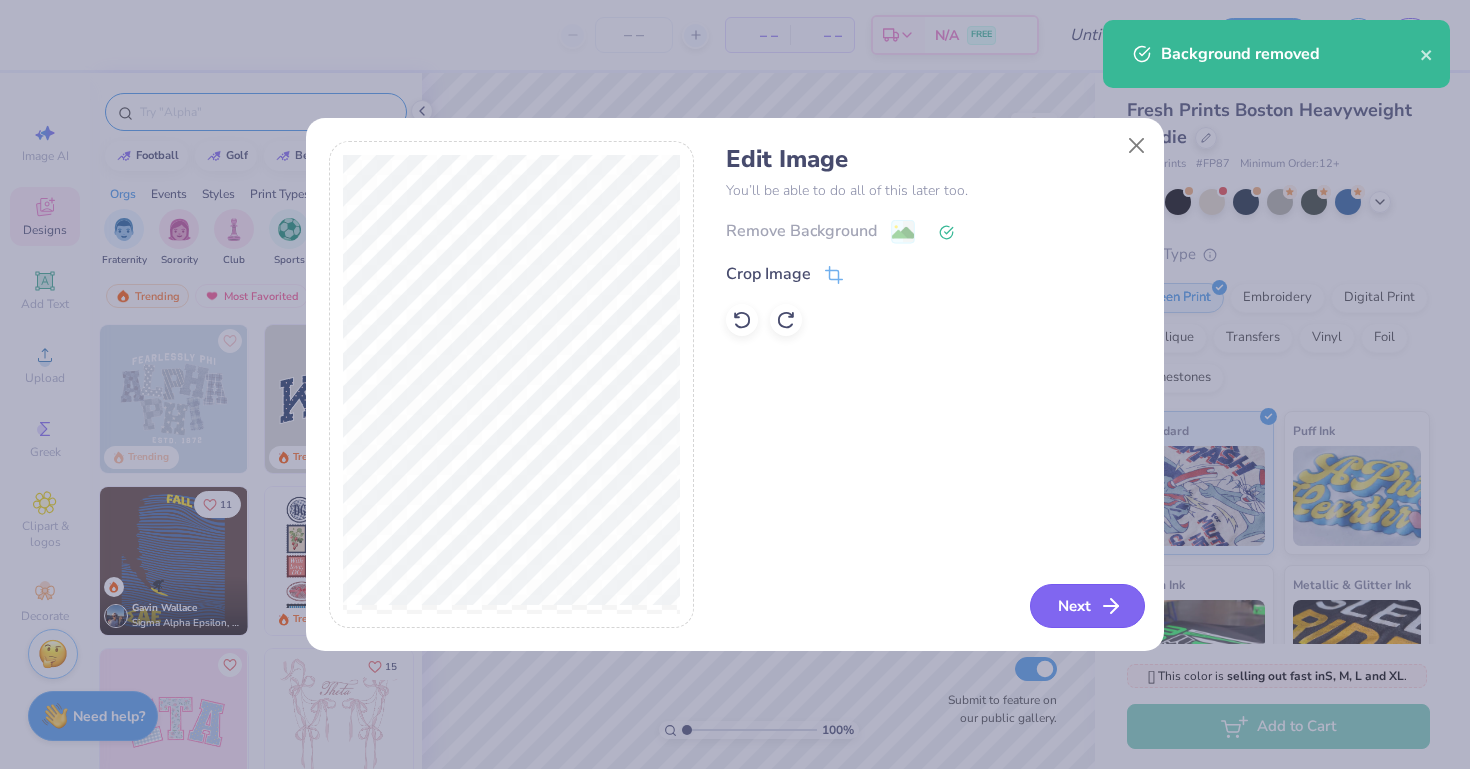 click on "Next" at bounding box center (1087, 606) 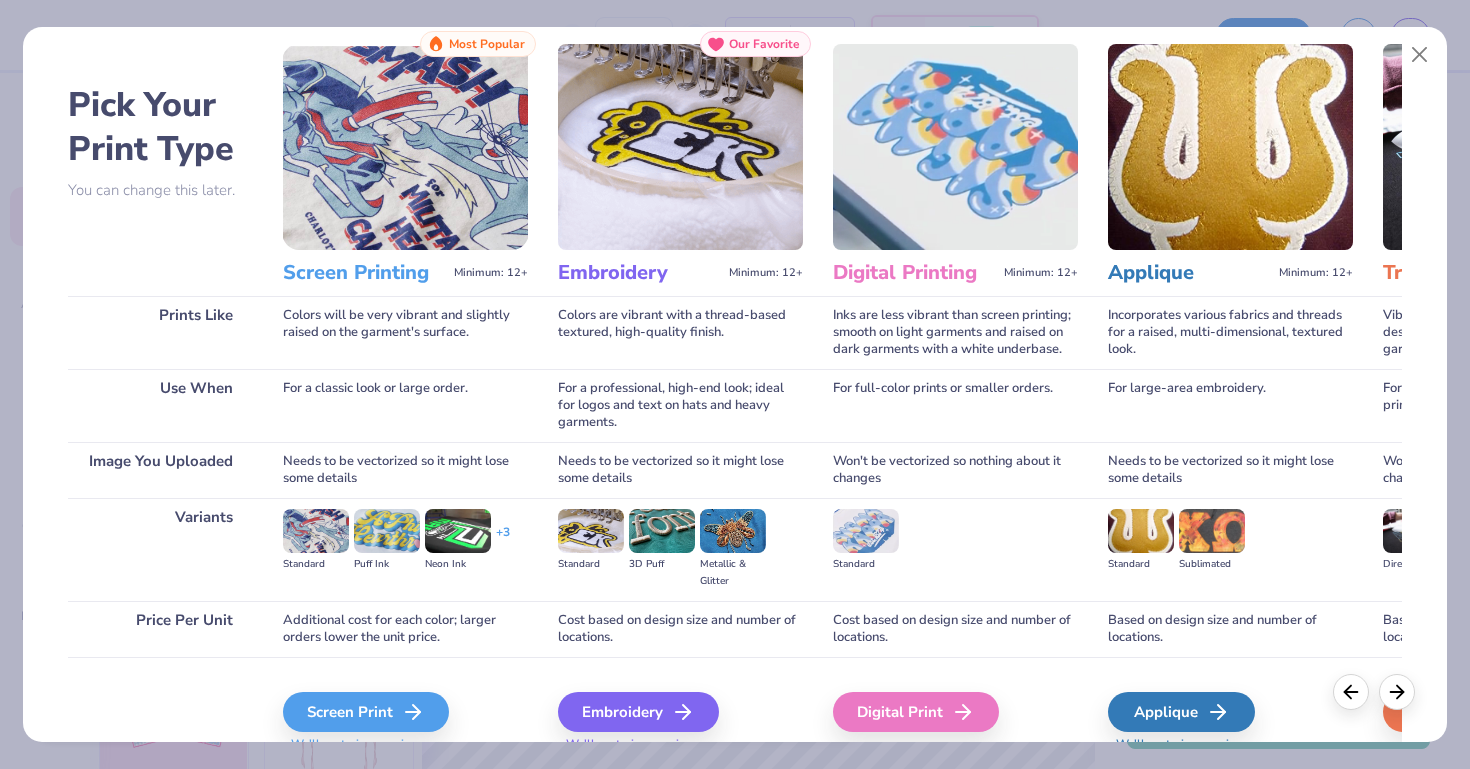 scroll, scrollTop: 42, scrollLeft: 0, axis: vertical 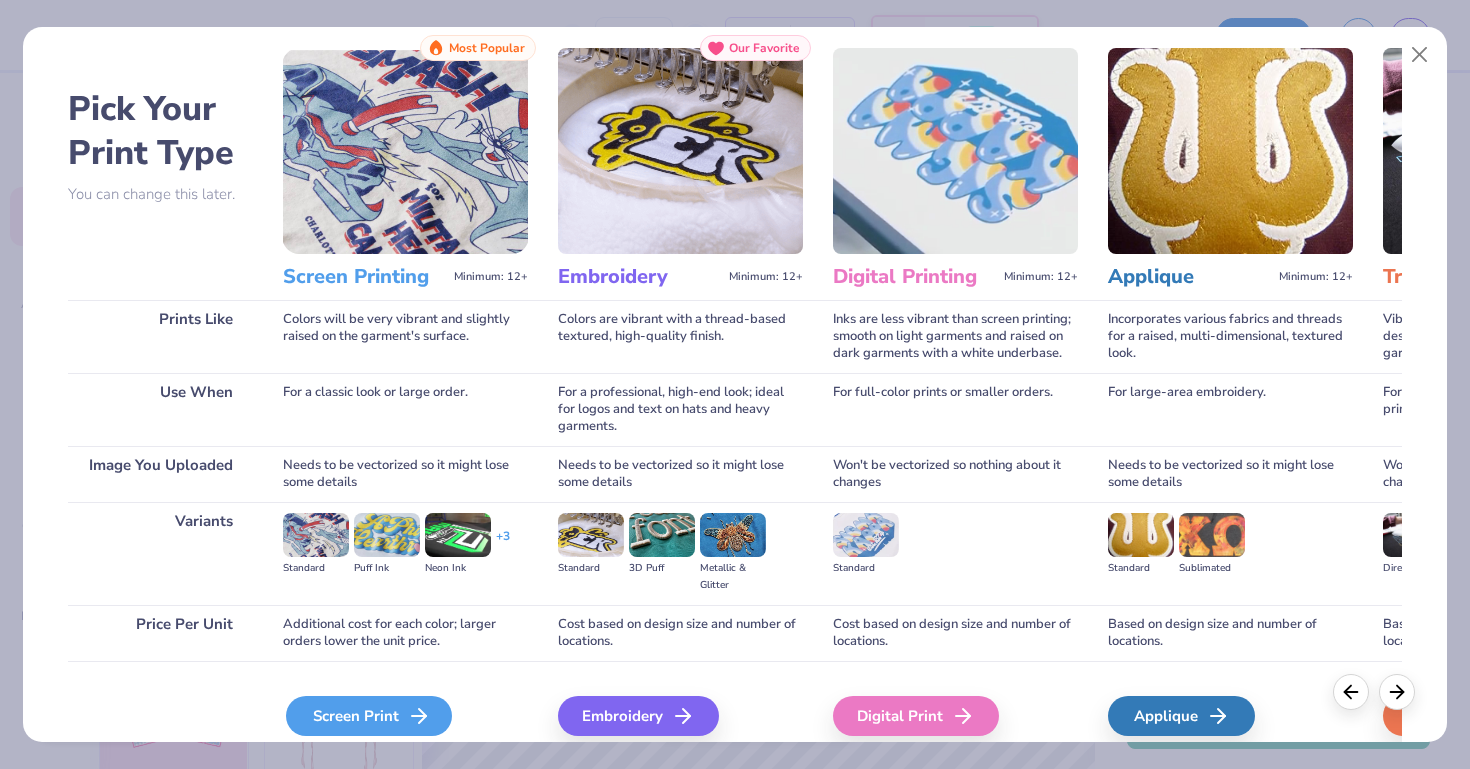click on "Screen Print" at bounding box center [369, 716] 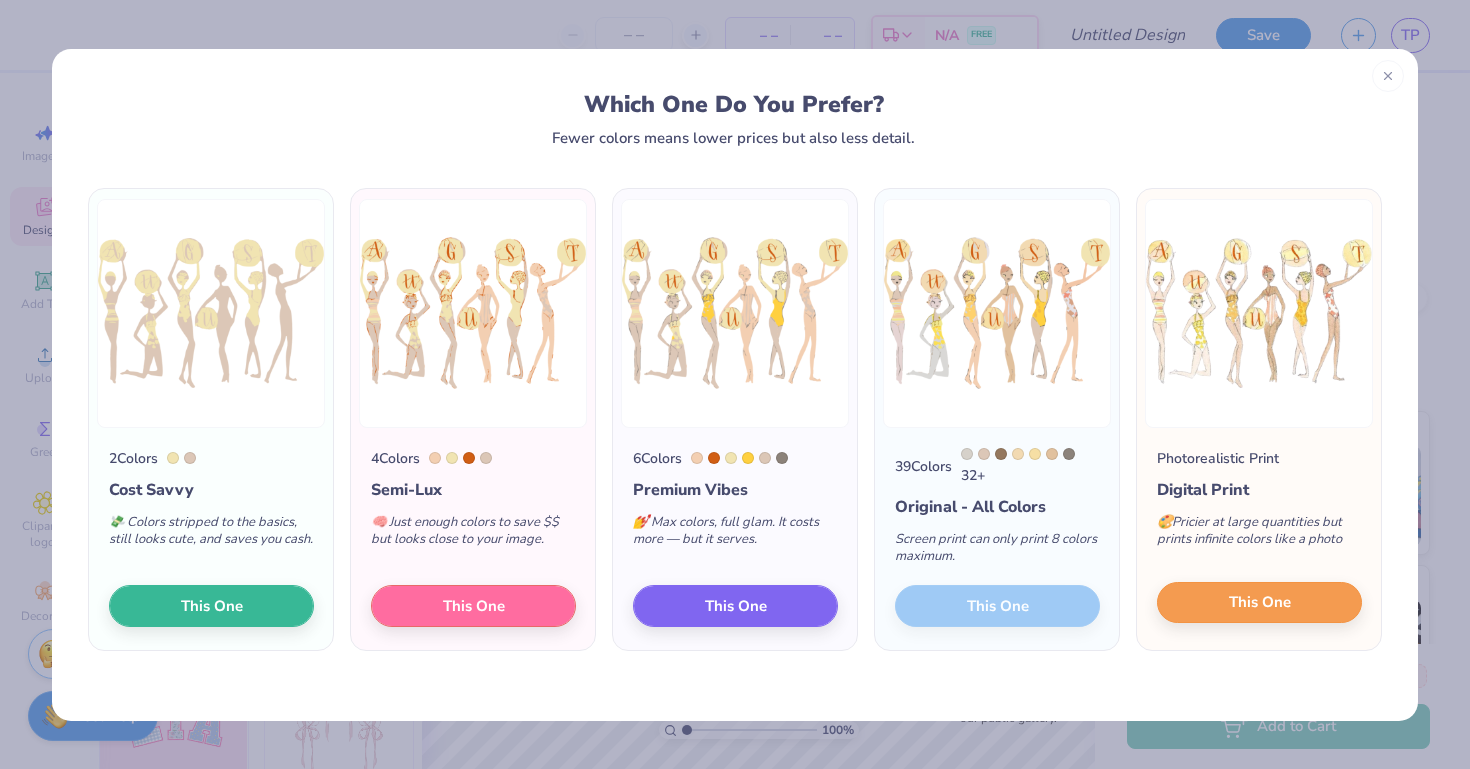 click on "This One" at bounding box center [1259, 603] 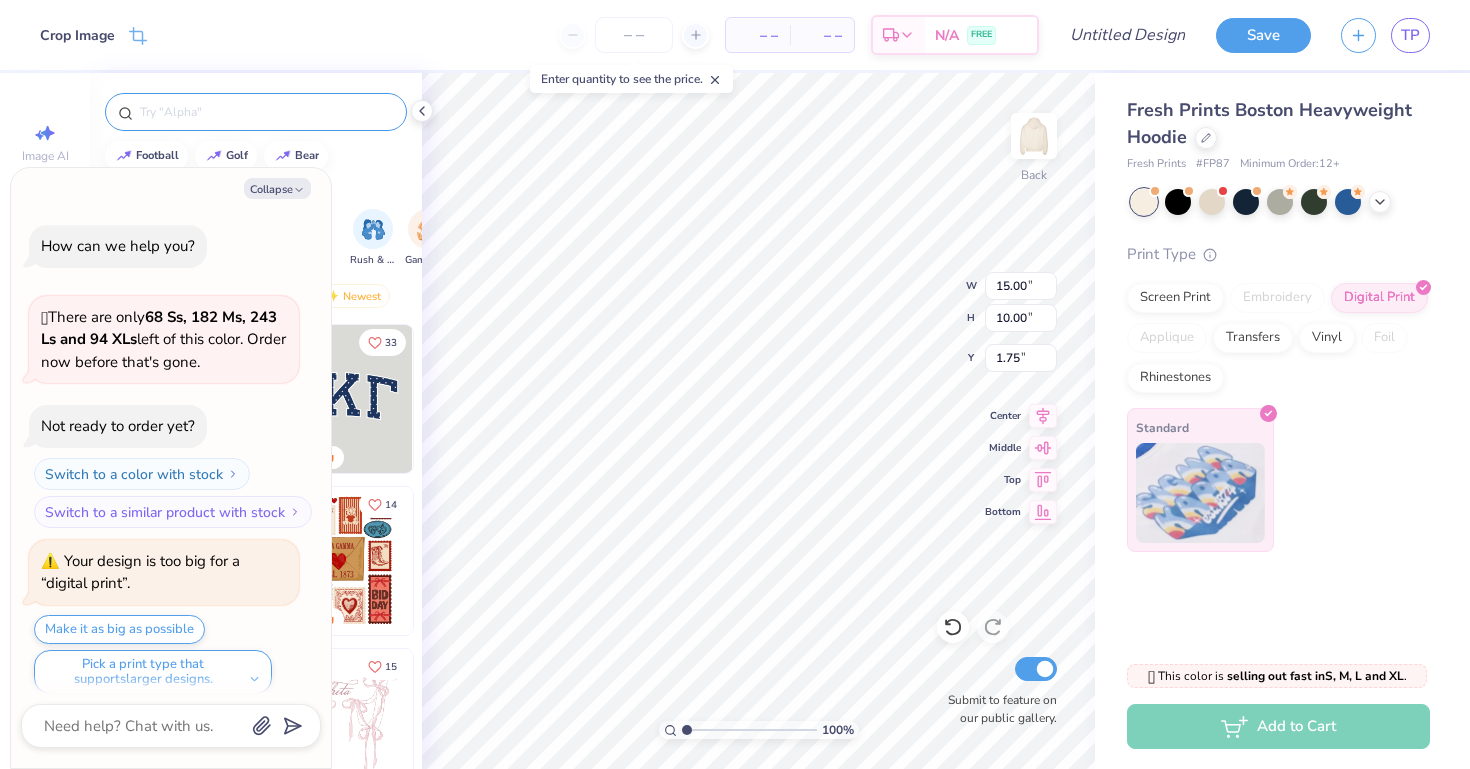 scroll, scrollTop: 12, scrollLeft: 0, axis: vertical 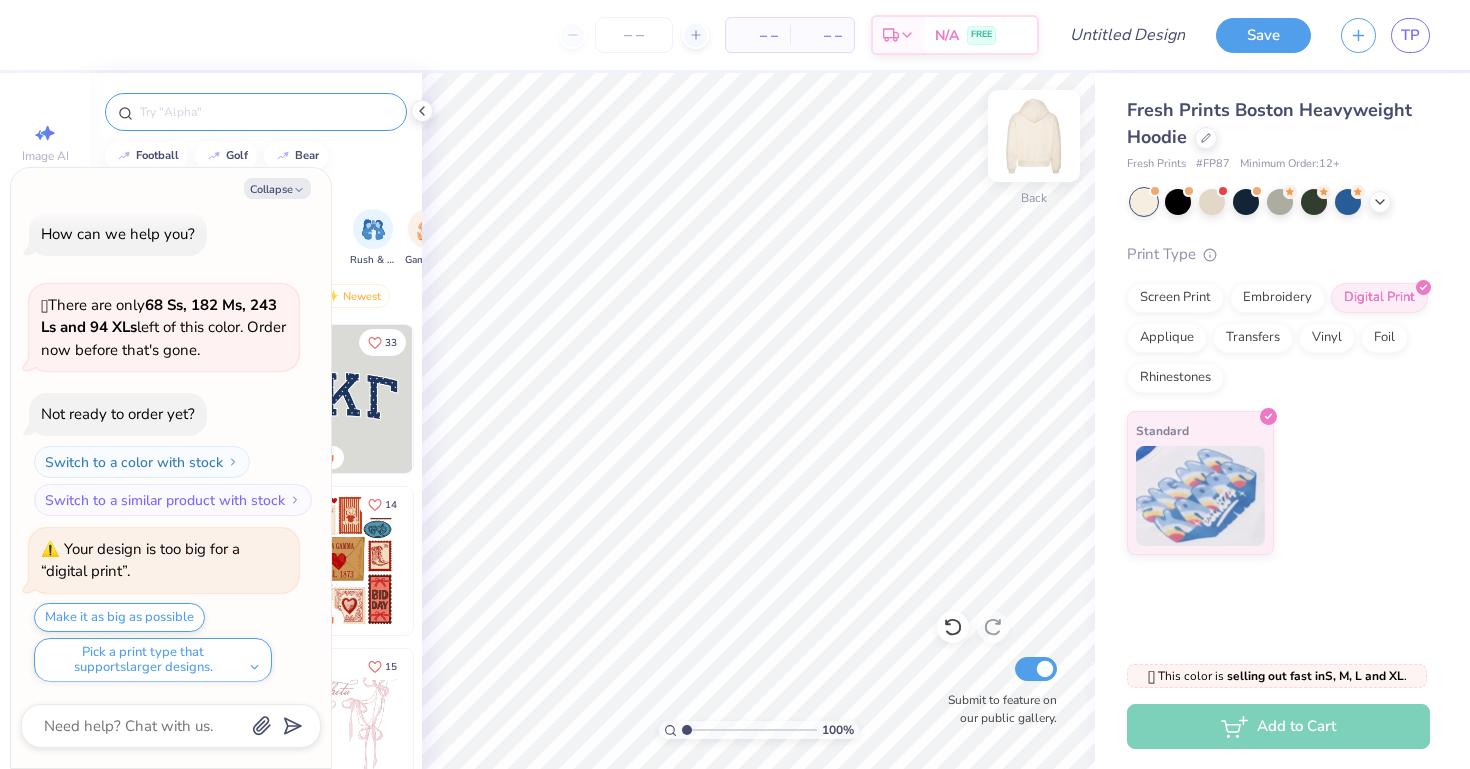 click at bounding box center [1034, 136] 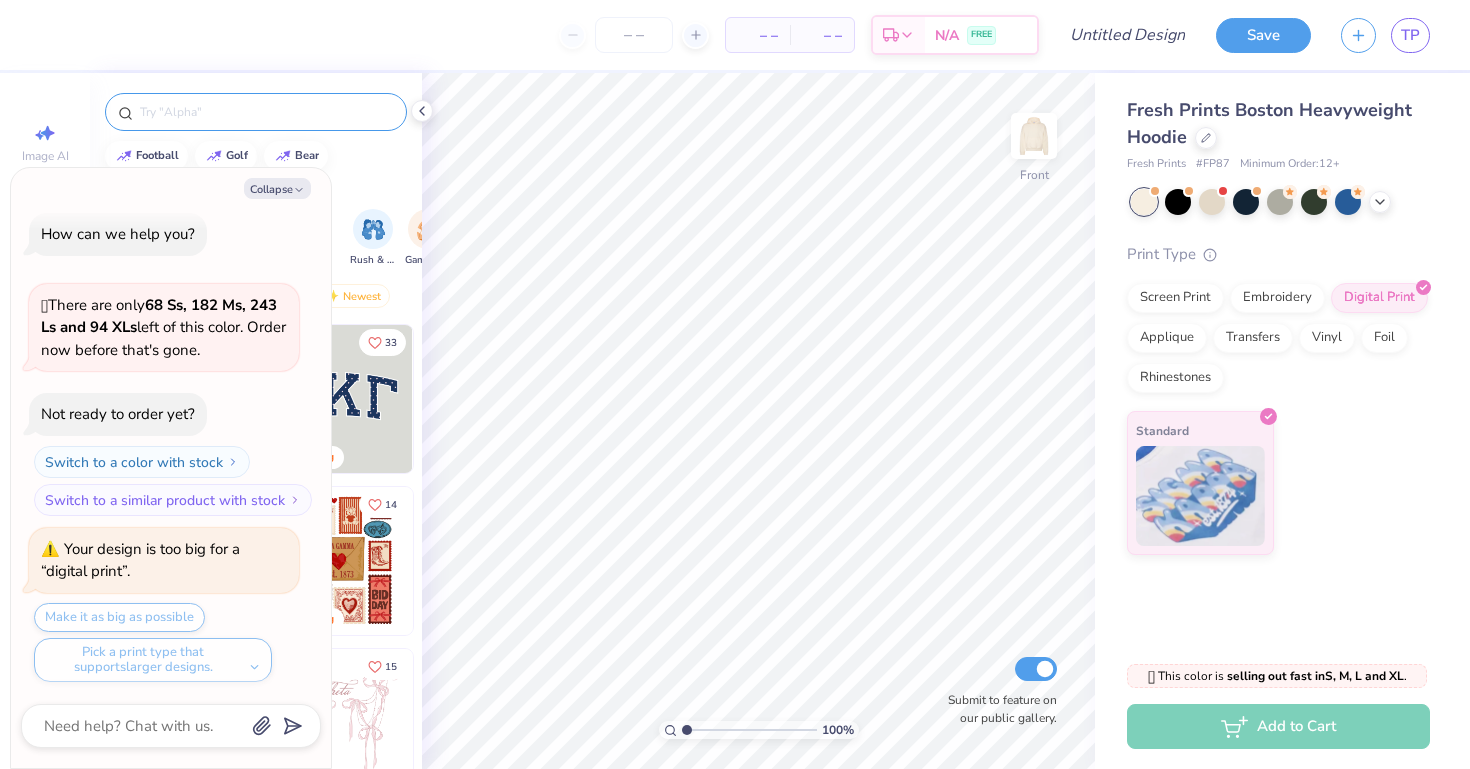 click on "Collapse How can we help you? 🫣 There are only  68 Ss, 182 Ms, 243 Ls and 94 XLs  left of this color. Order now before that's gone. Not ready to order yet? Switch to a color with stock Switch to a similar product with stock Your design is too big for a “digital print”. Make it as big as possible Pick a print type that supports  larger   designs." at bounding box center (171, 468) 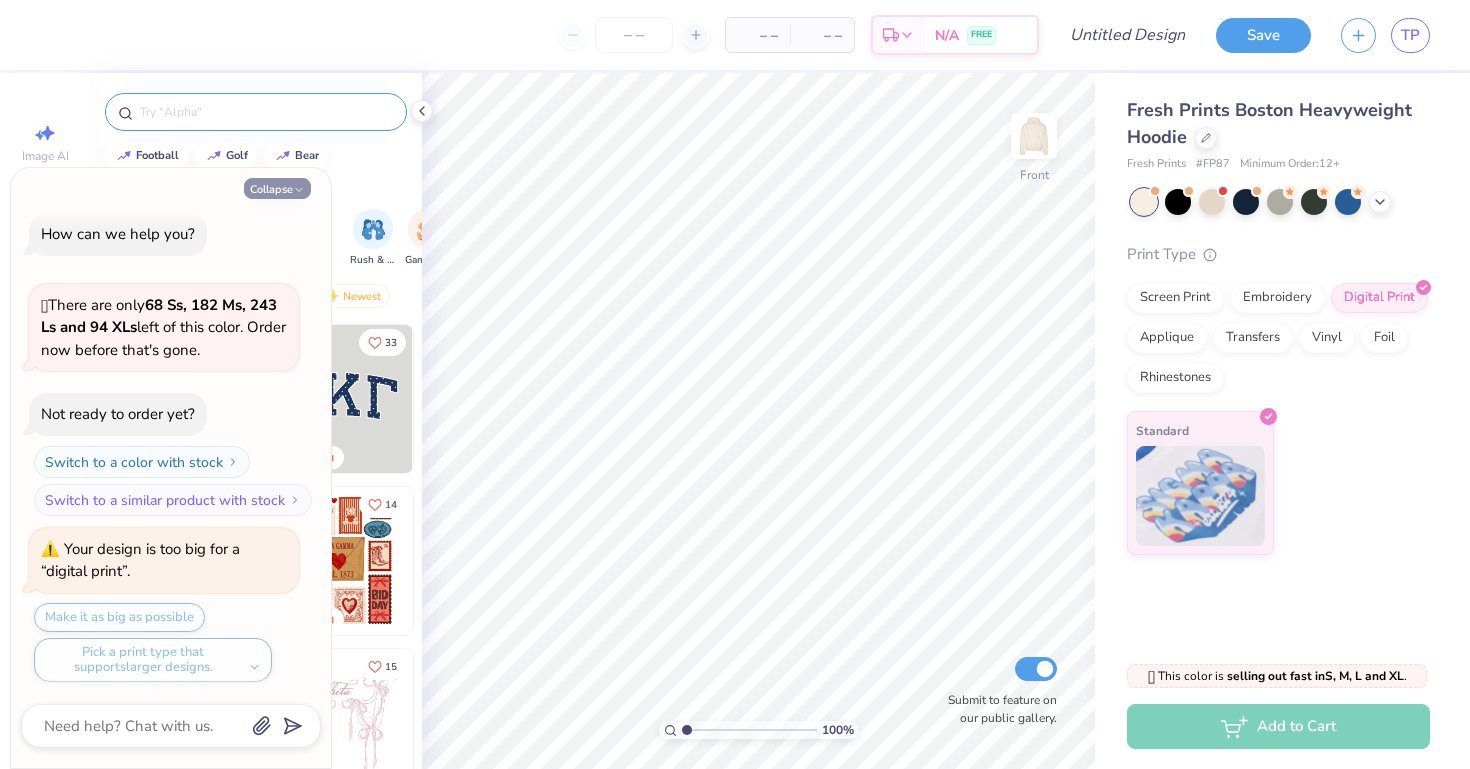 click on "Collapse" at bounding box center [277, 188] 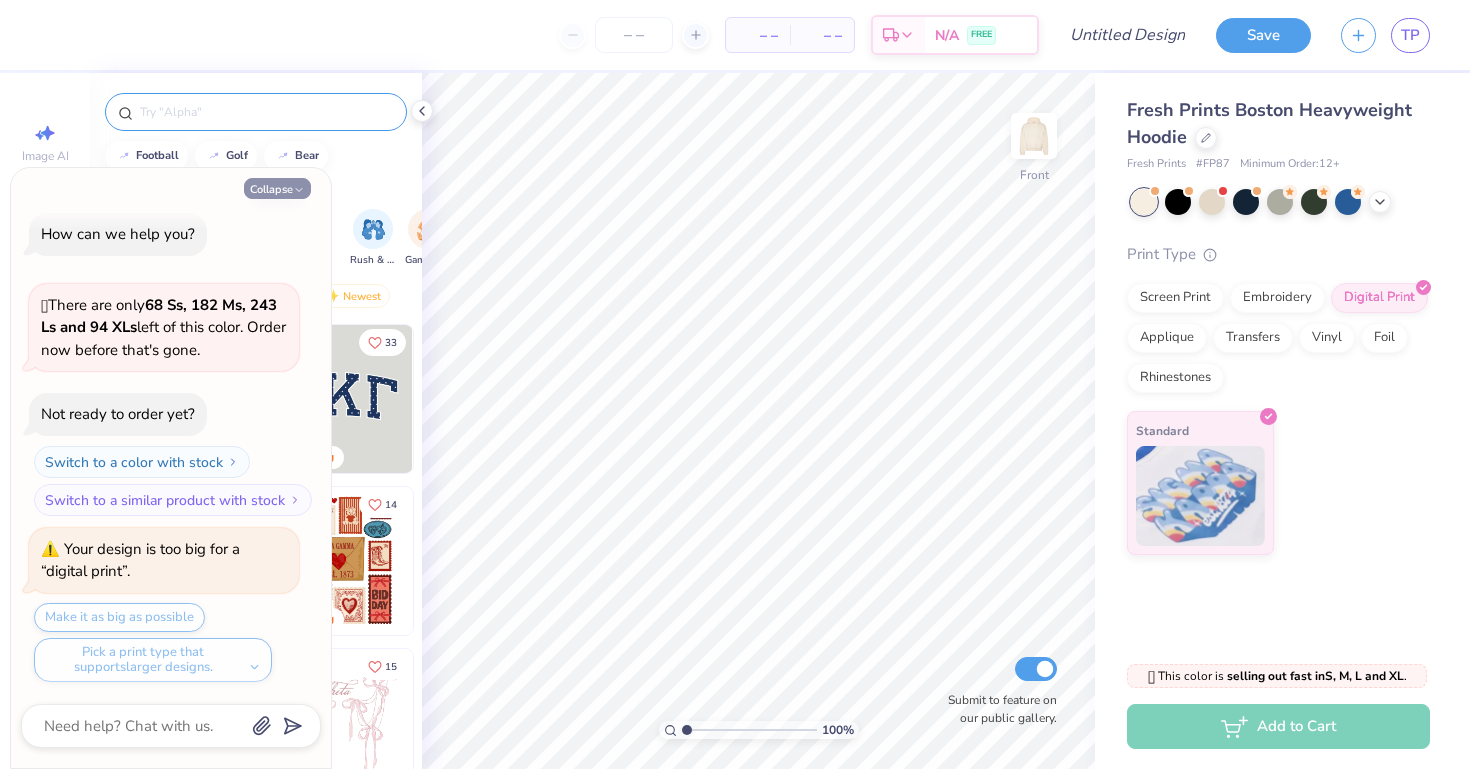 type on "x" 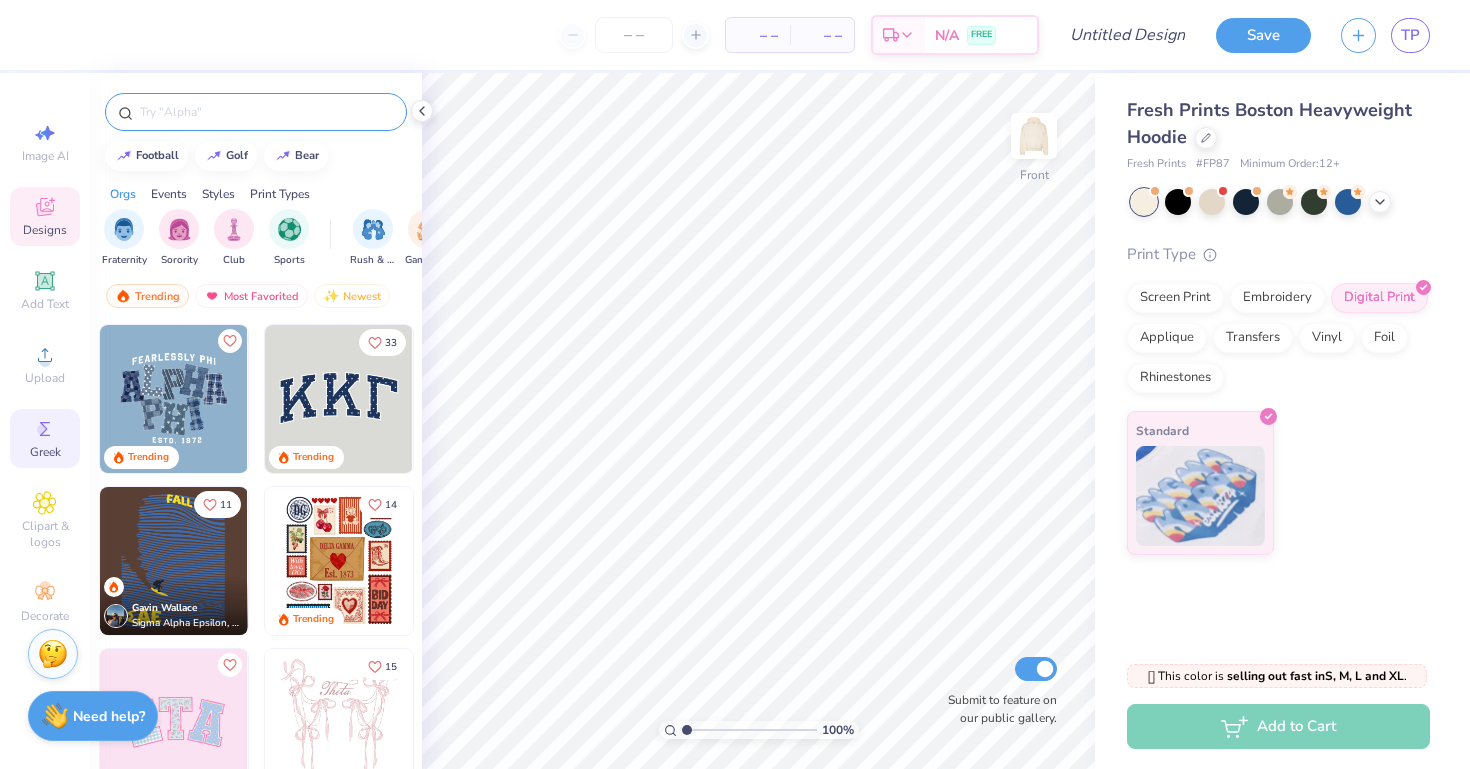 click 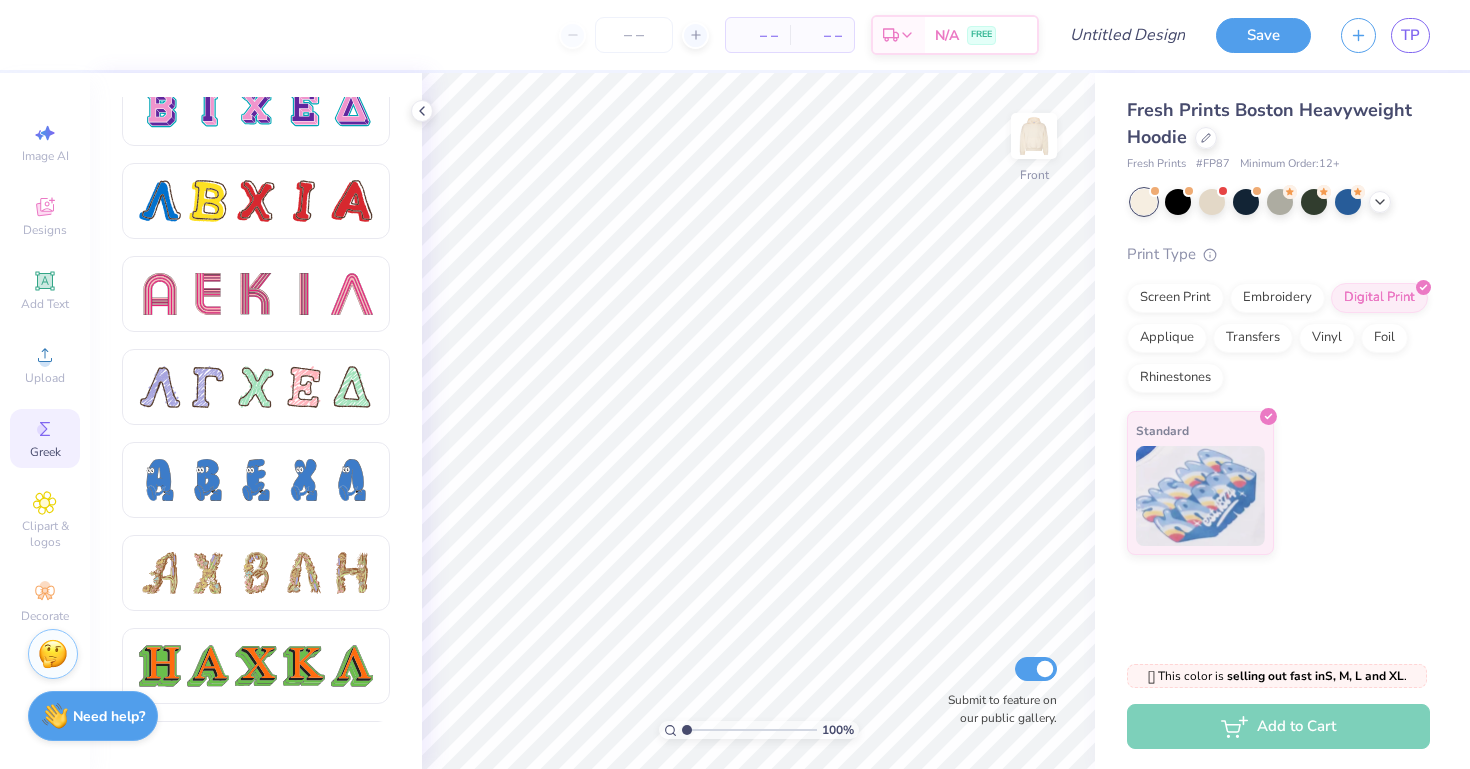 scroll, scrollTop: 1738, scrollLeft: 0, axis: vertical 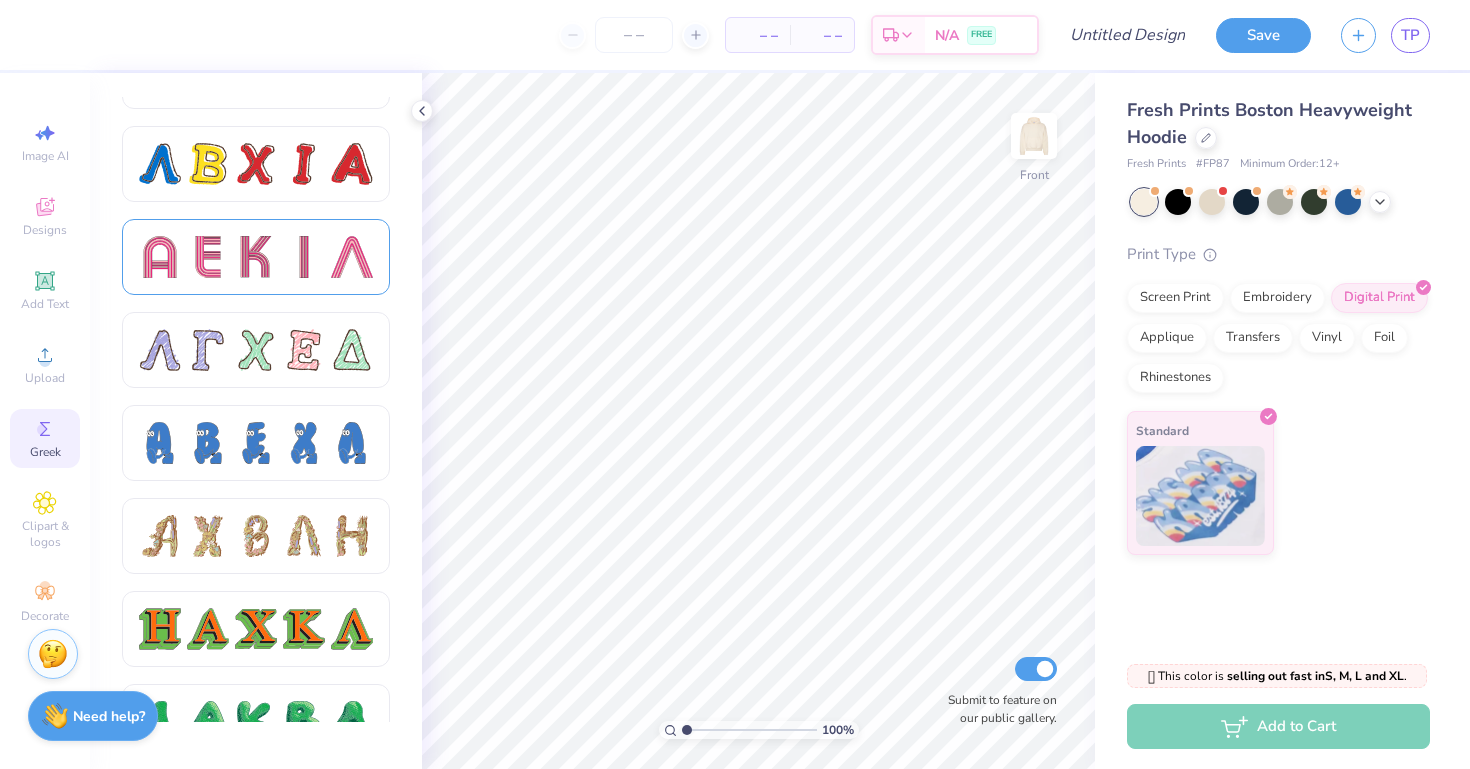 click at bounding box center (256, 257) 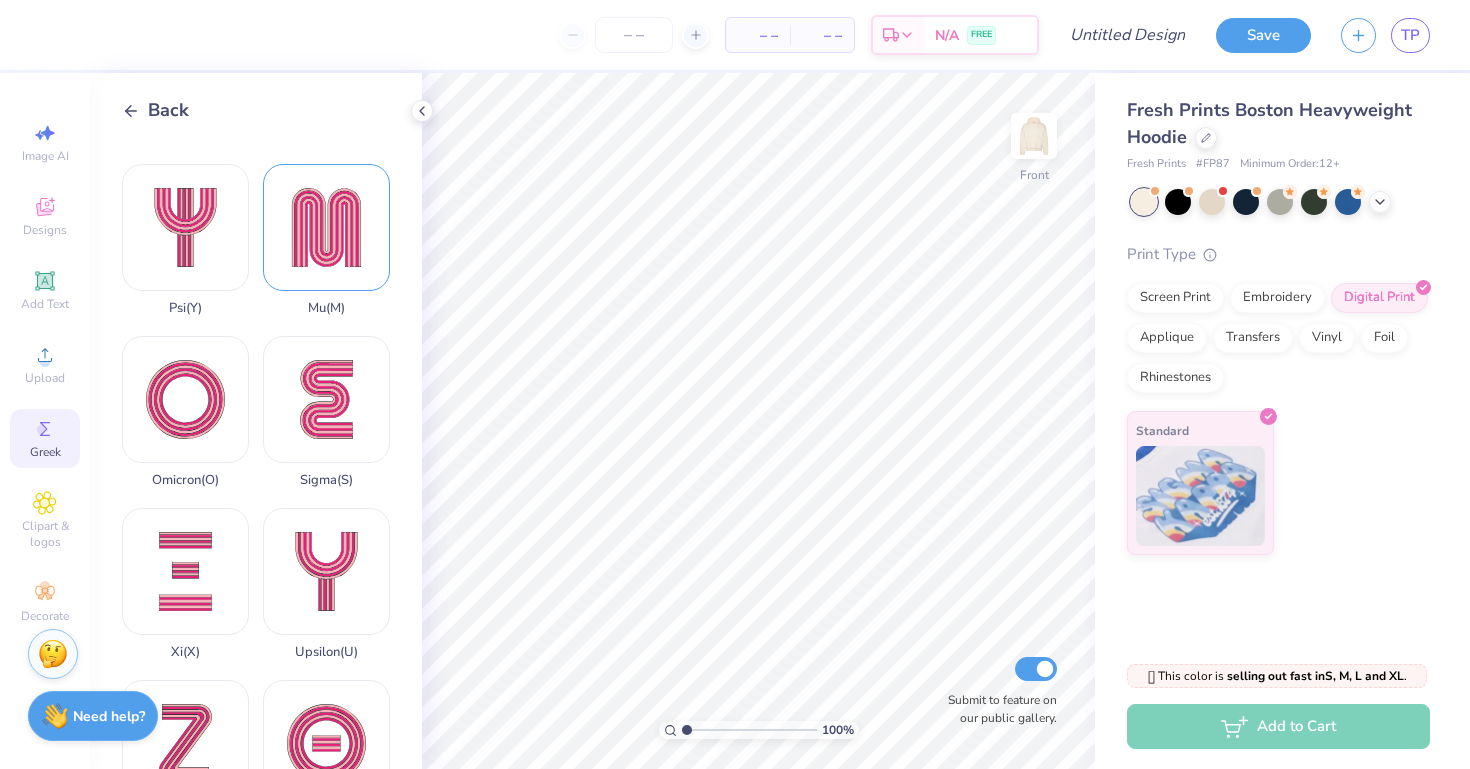 scroll, scrollTop: 1380, scrollLeft: 0, axis: vertical 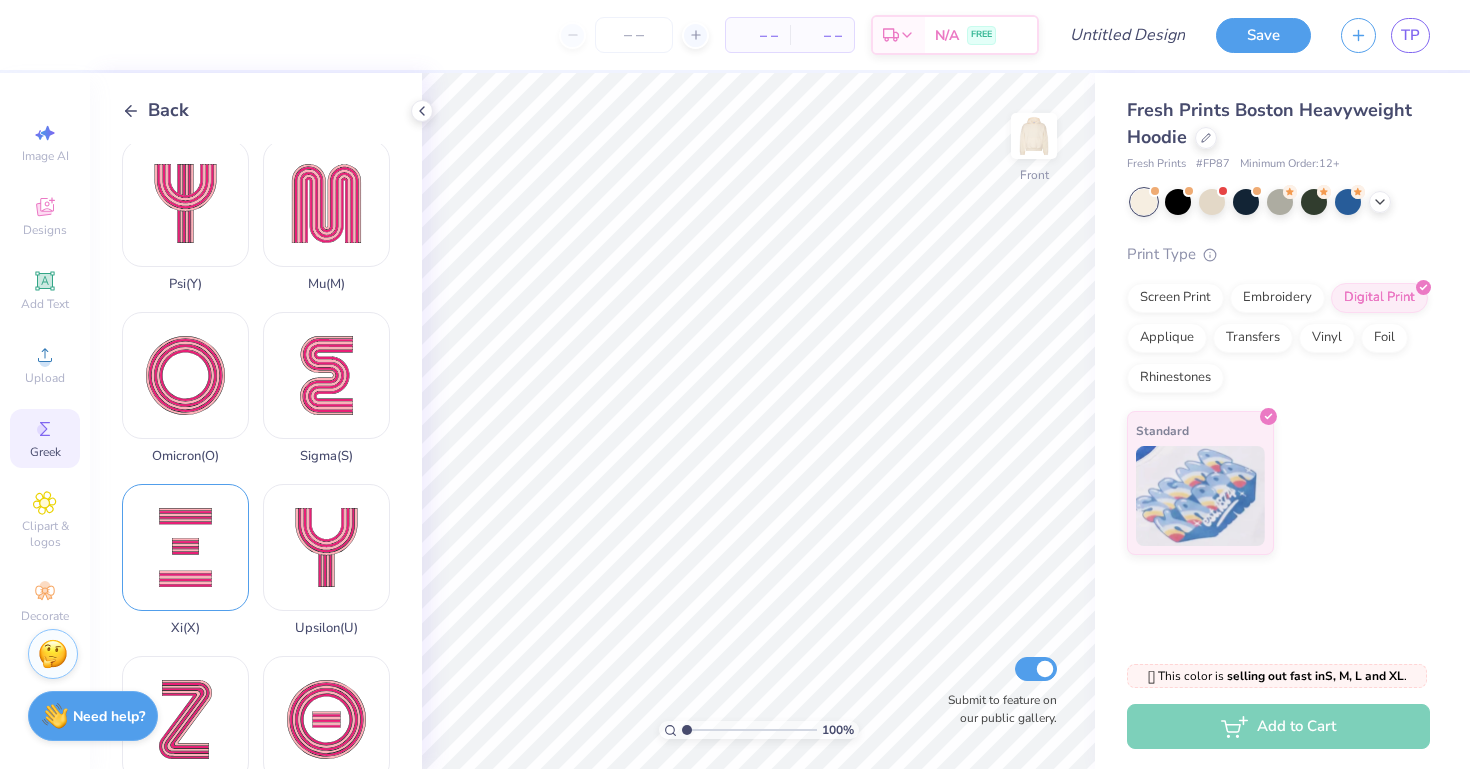 click on "Xi  ( X )" at bounding box center (185, 560) 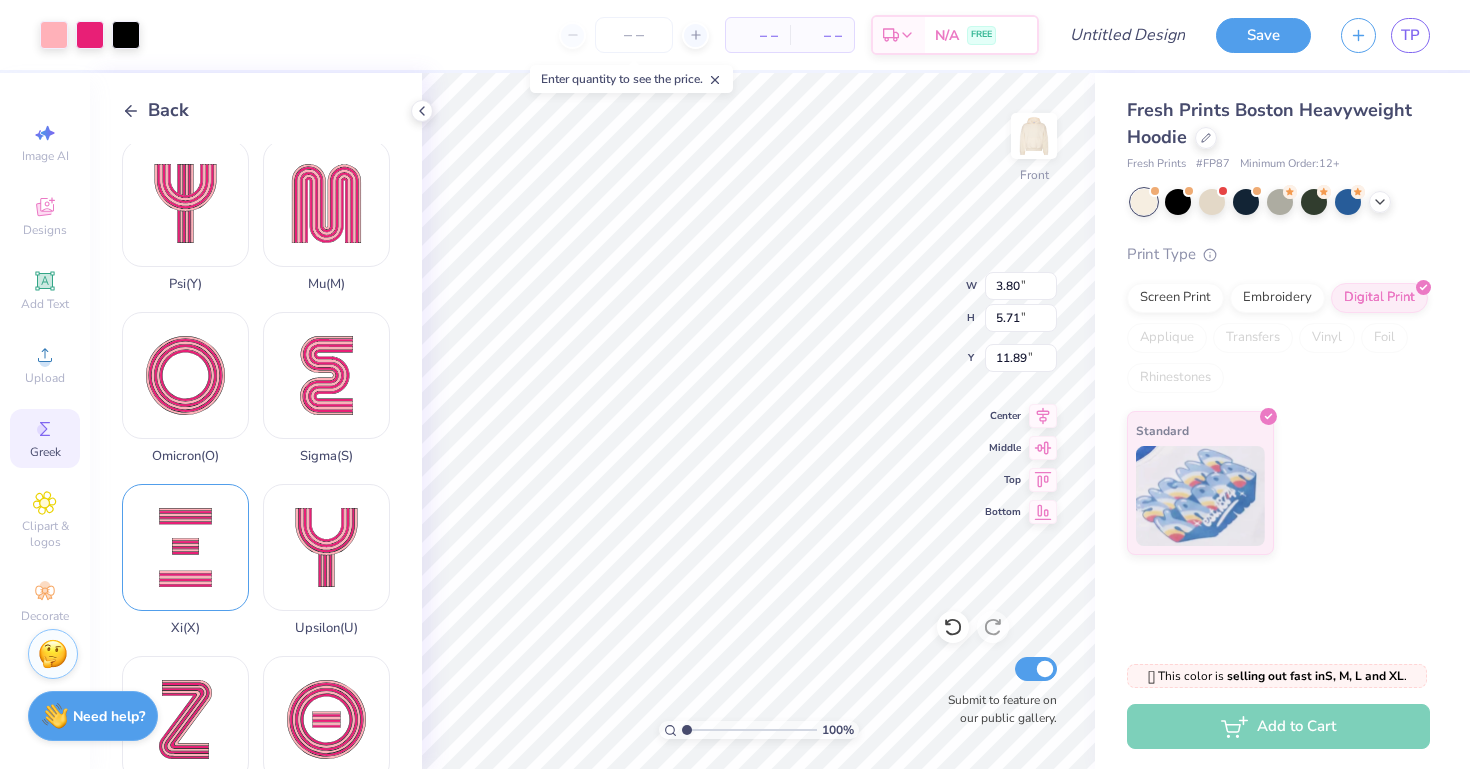 click on "Xi  ( X )" at bounding box center [185, 560] 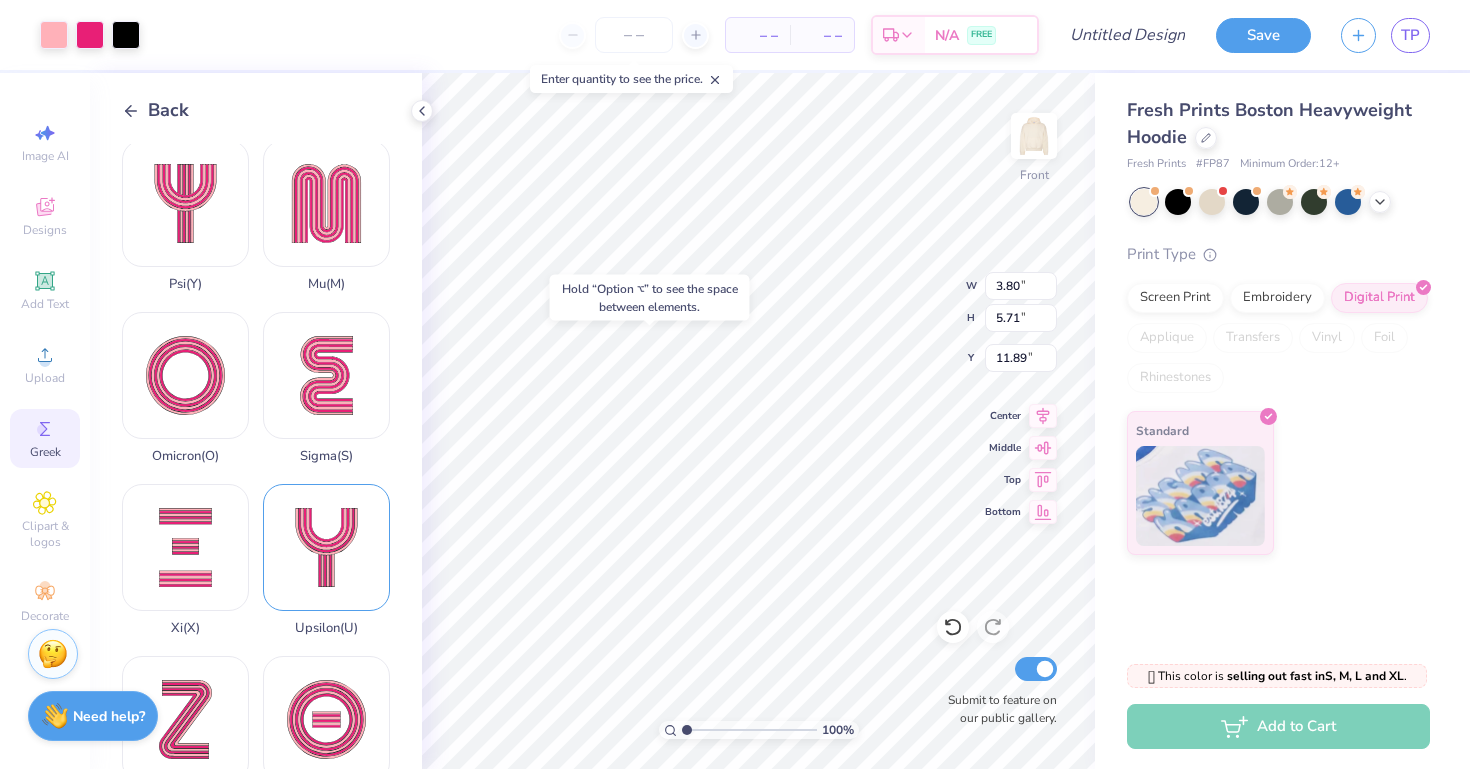 type on "7.27" 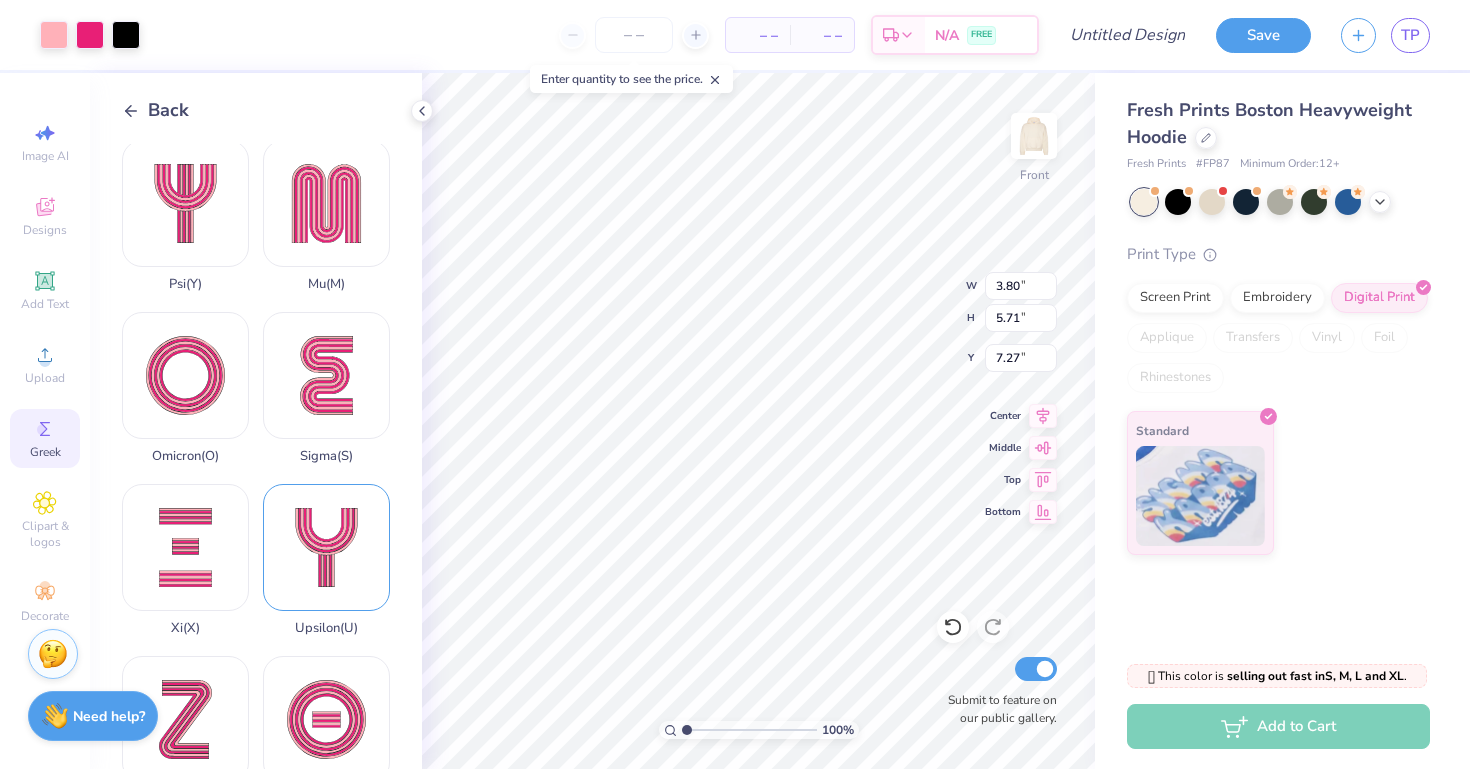 type on "1.15" 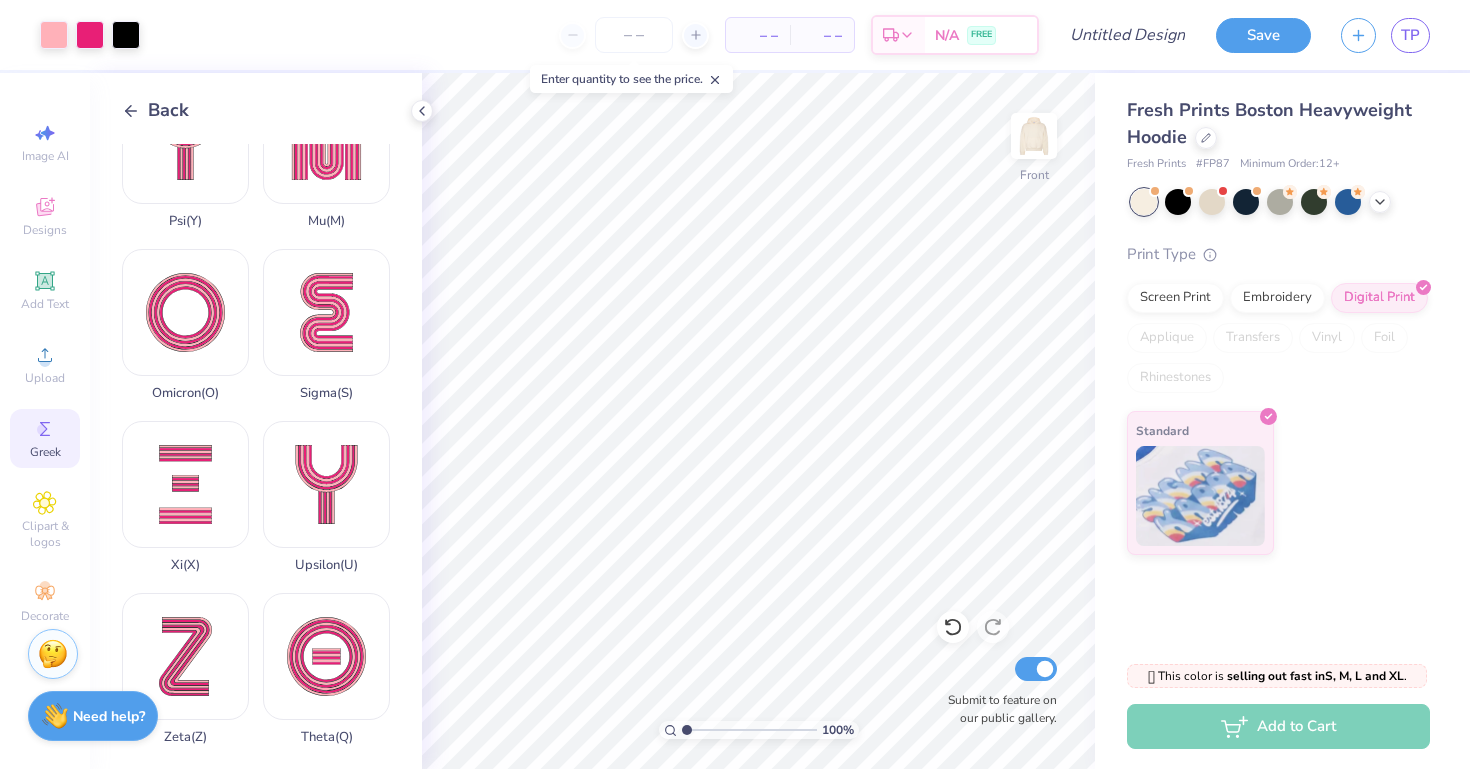 scroll, scrollTop: 1443, scrollLeft: 0, axis: vertical 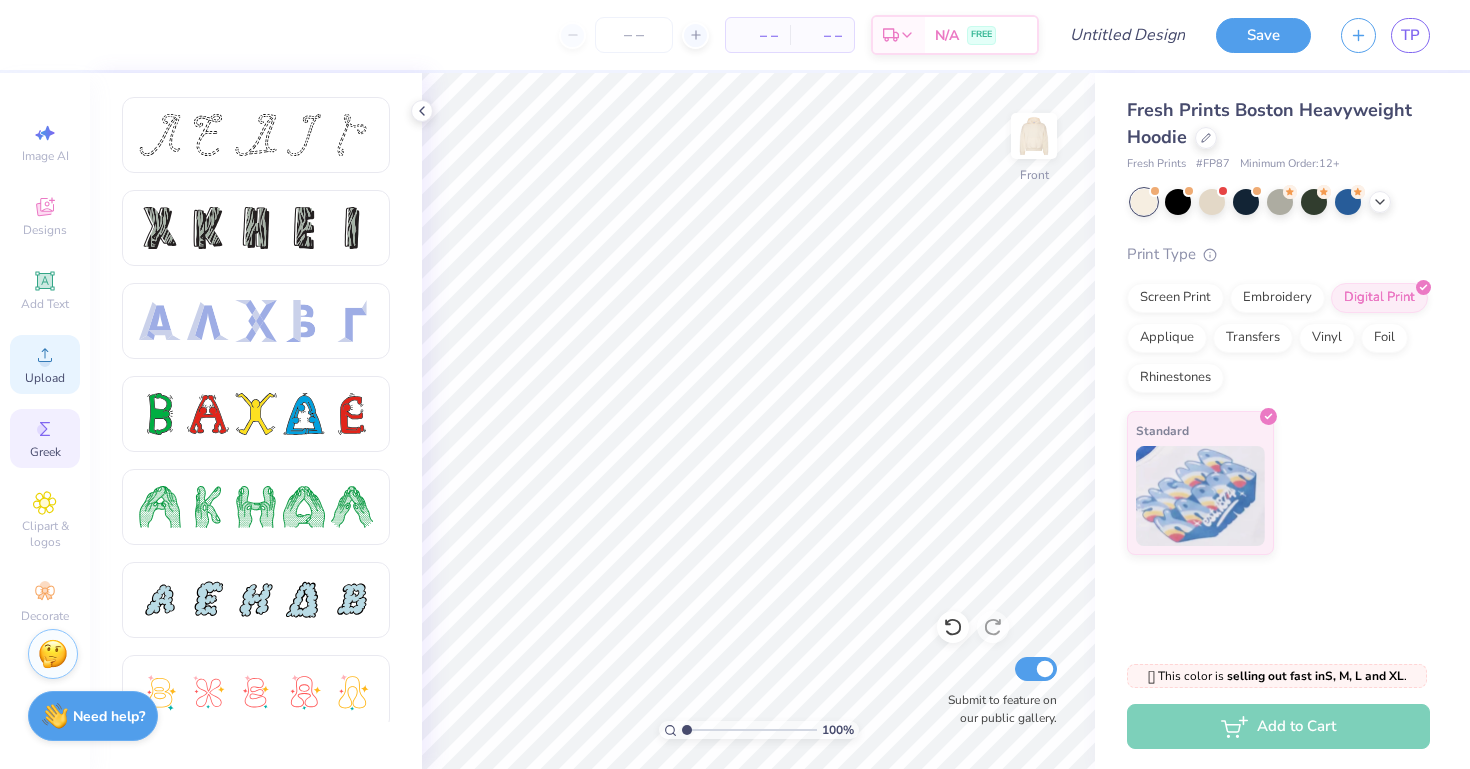 click 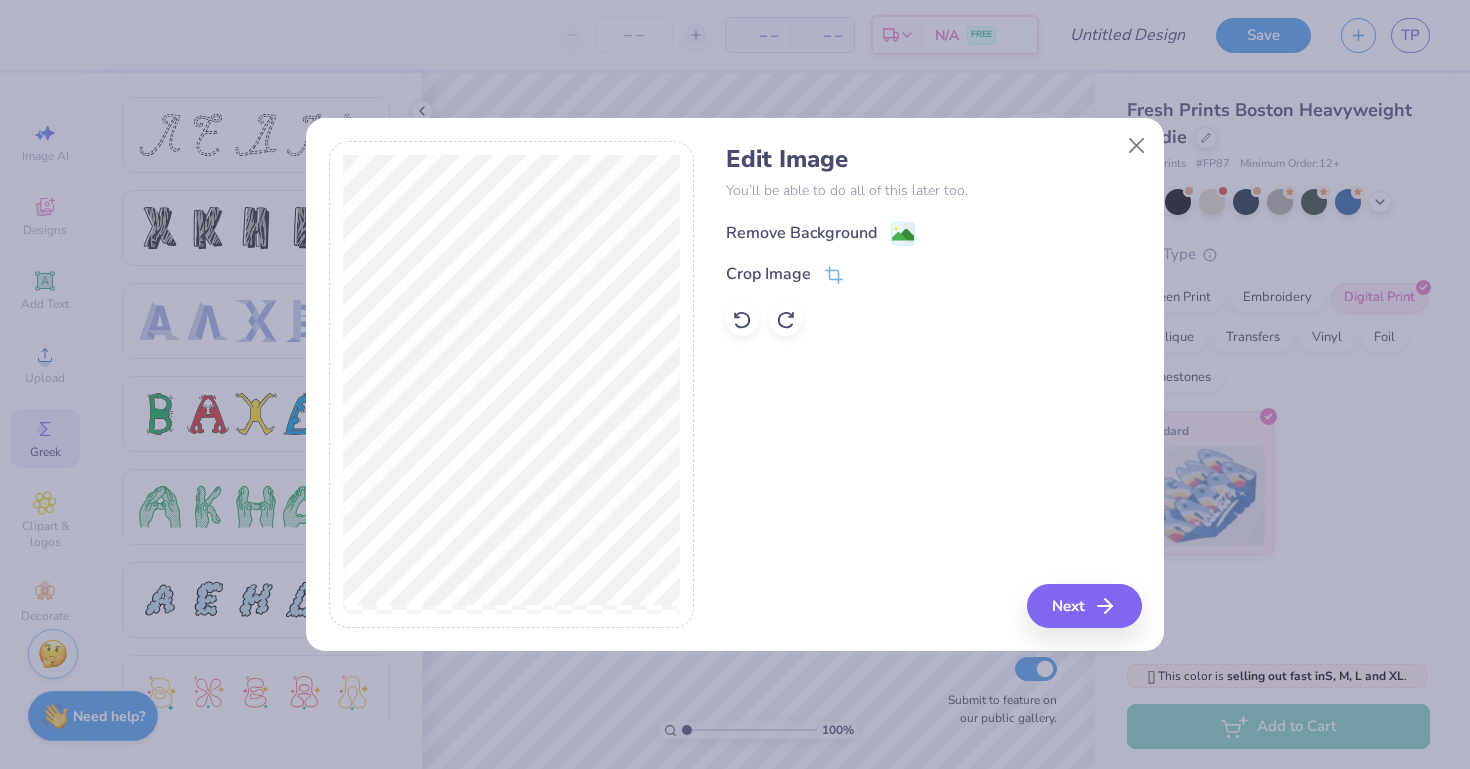 click 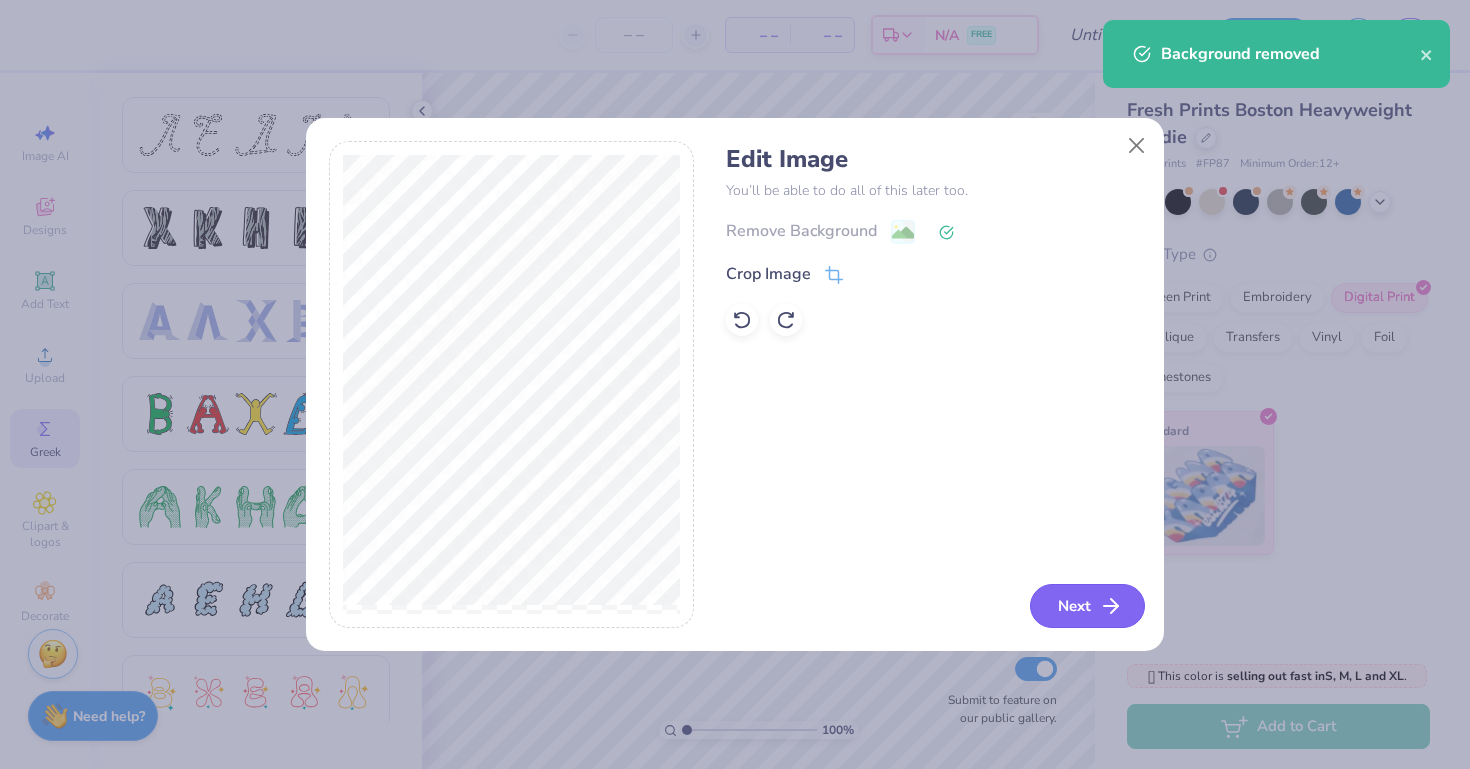 click on "Next" at bounding box center (1087, 606) 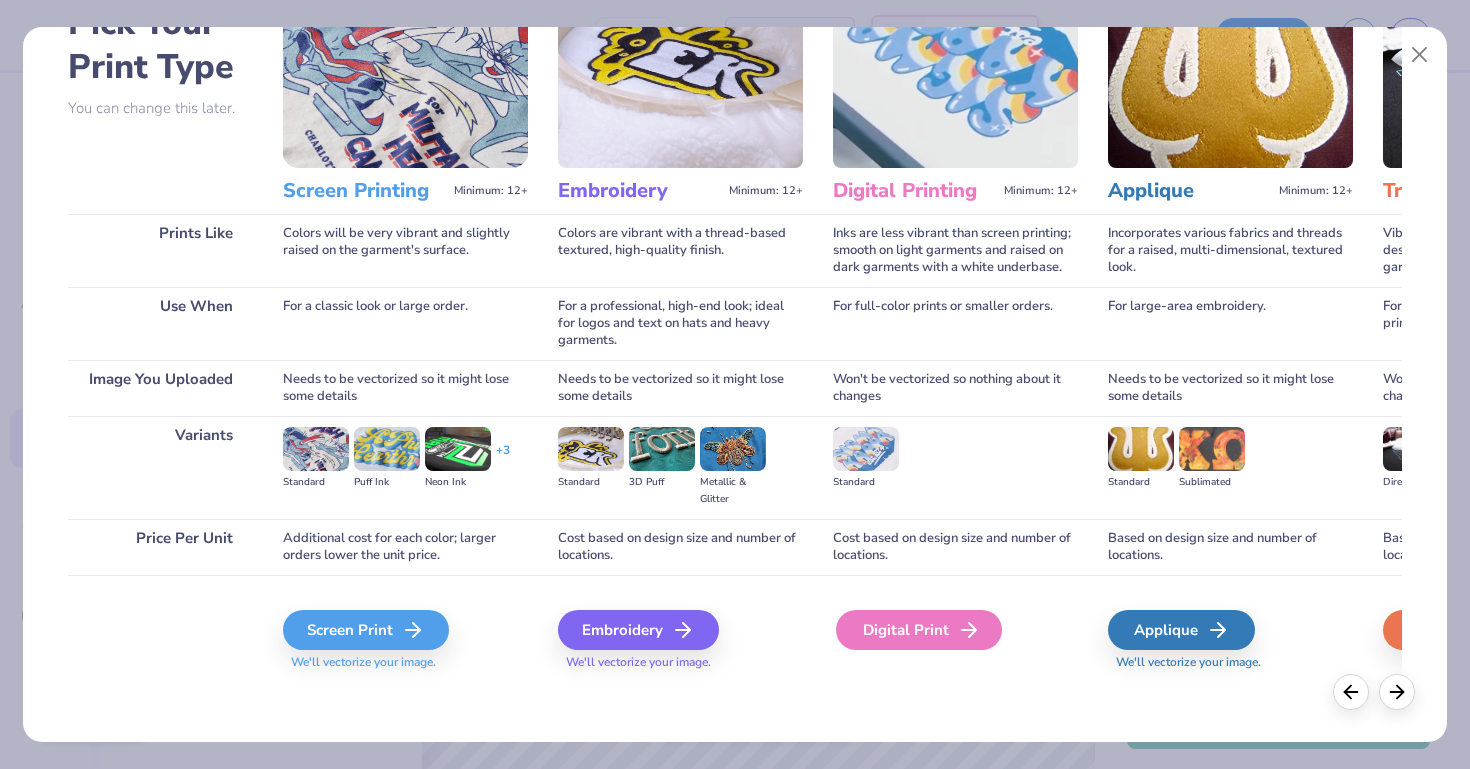 scroll, scrollTop: 128, scrollLeft: 0, axis: vertical 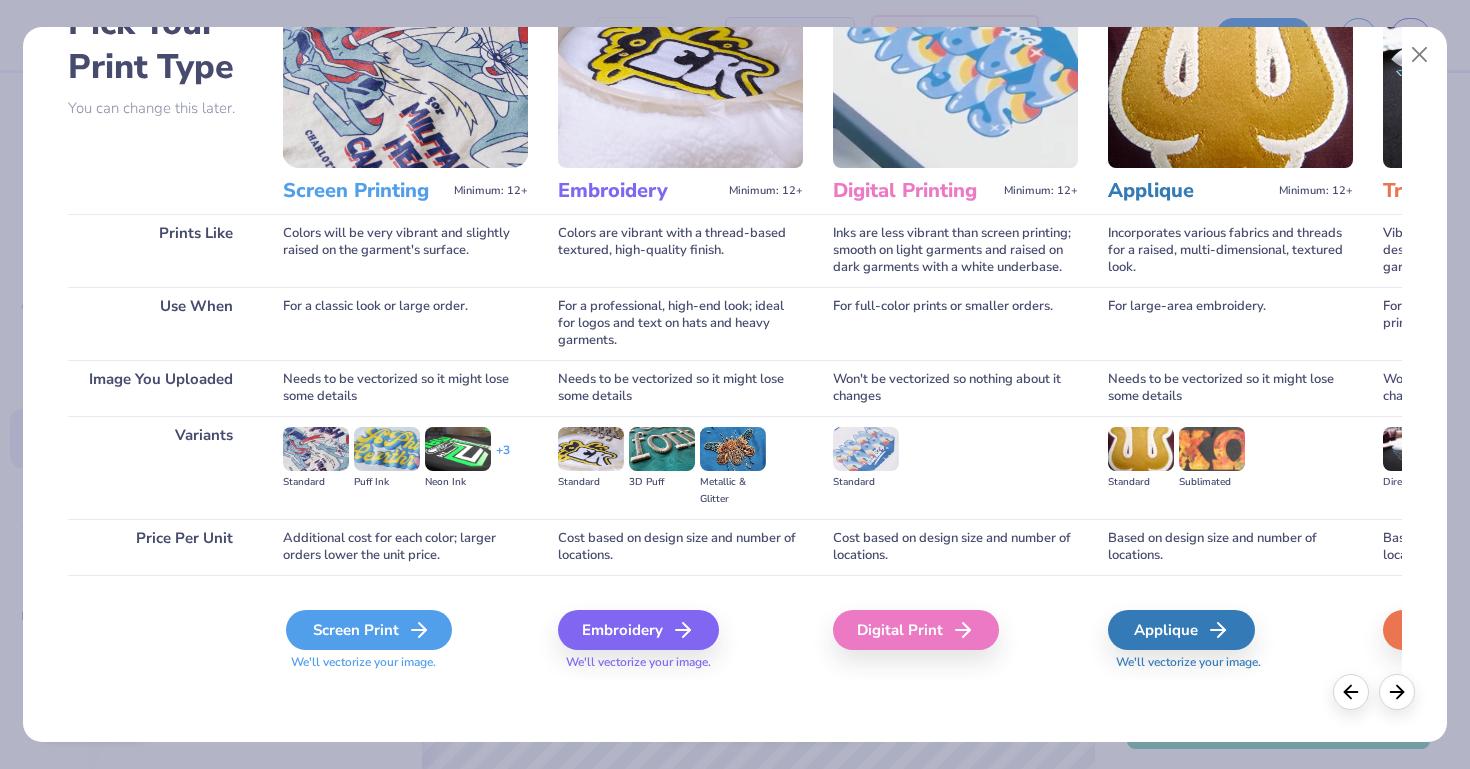click on "Screen Print" at bounding box center (369, 630) 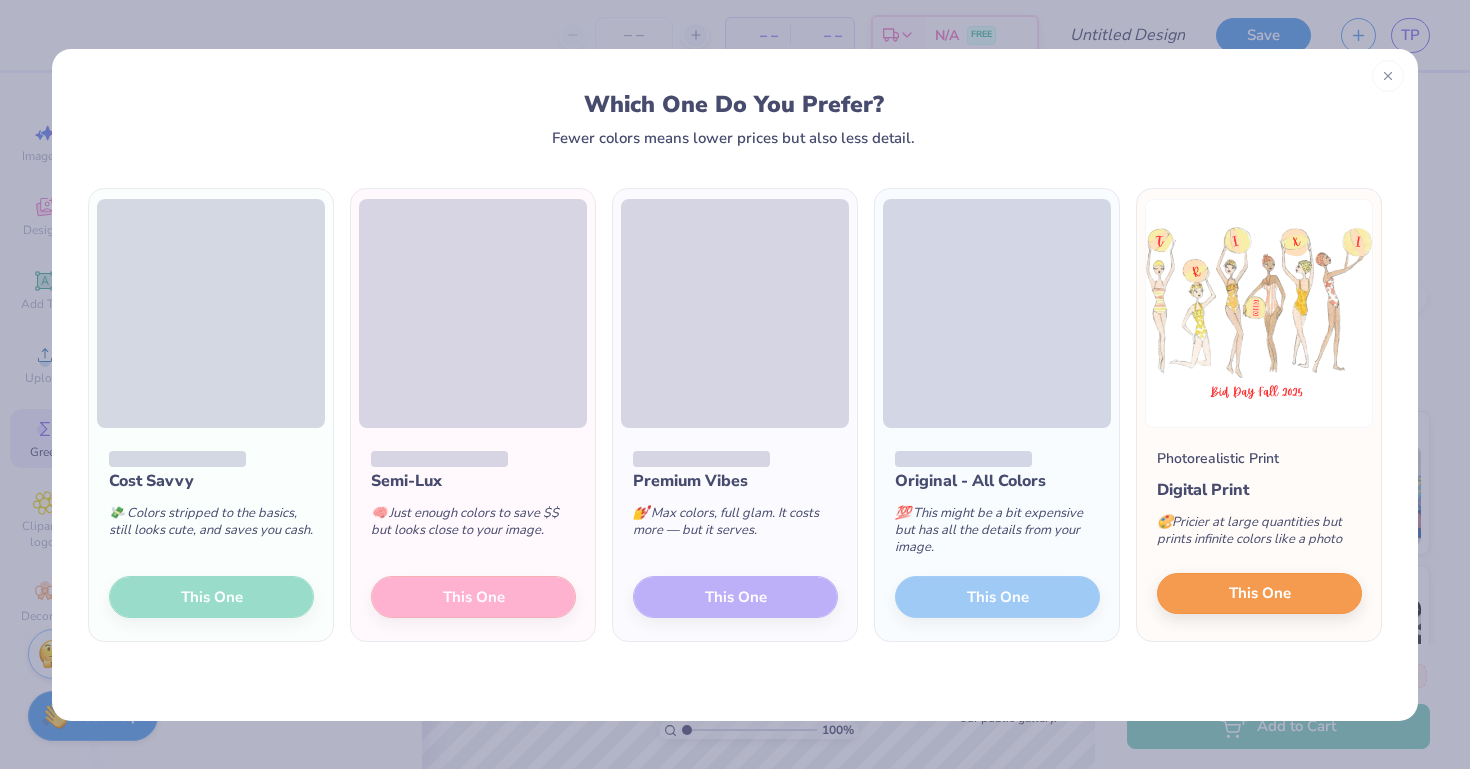 click on "This One" at bounding box center (1259, 594) 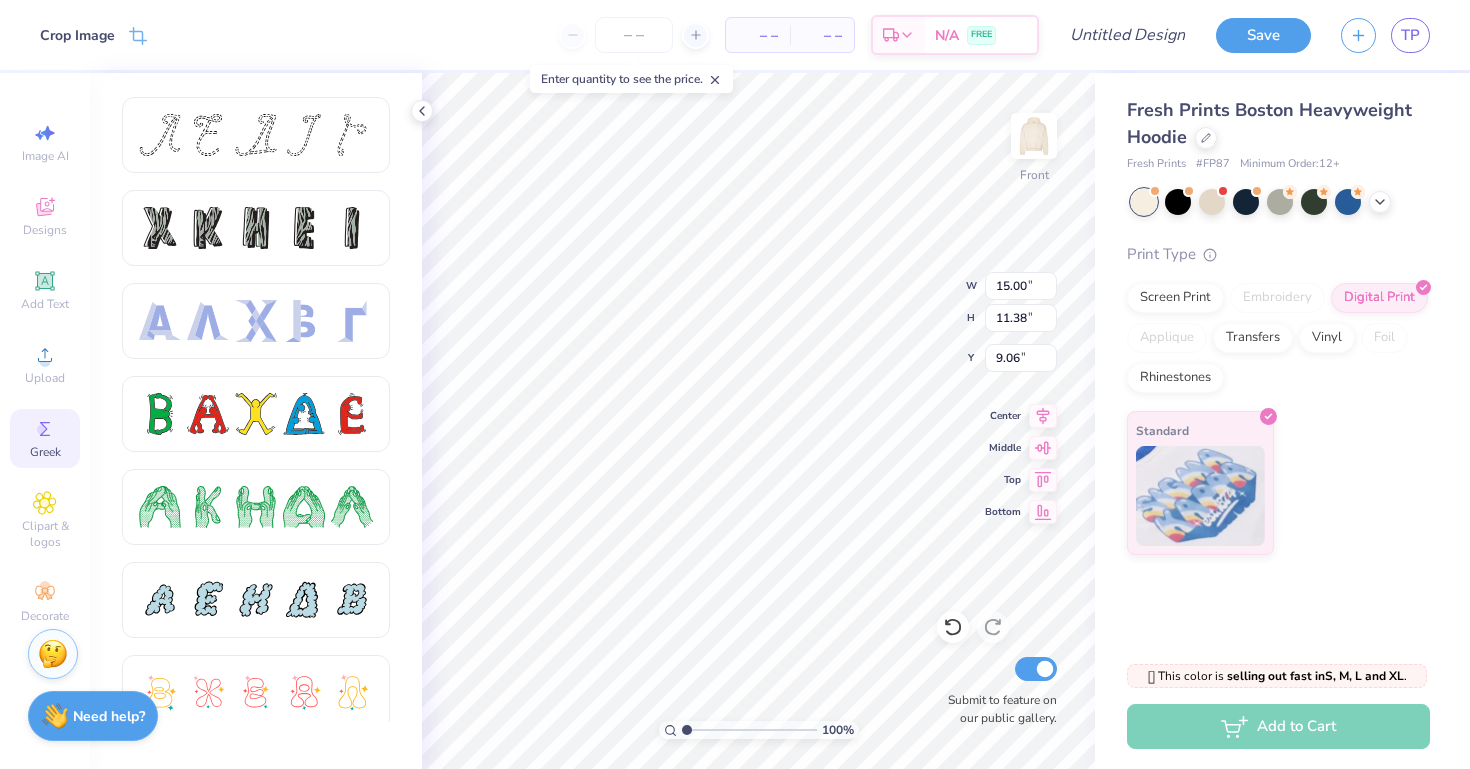 type on "6.86" 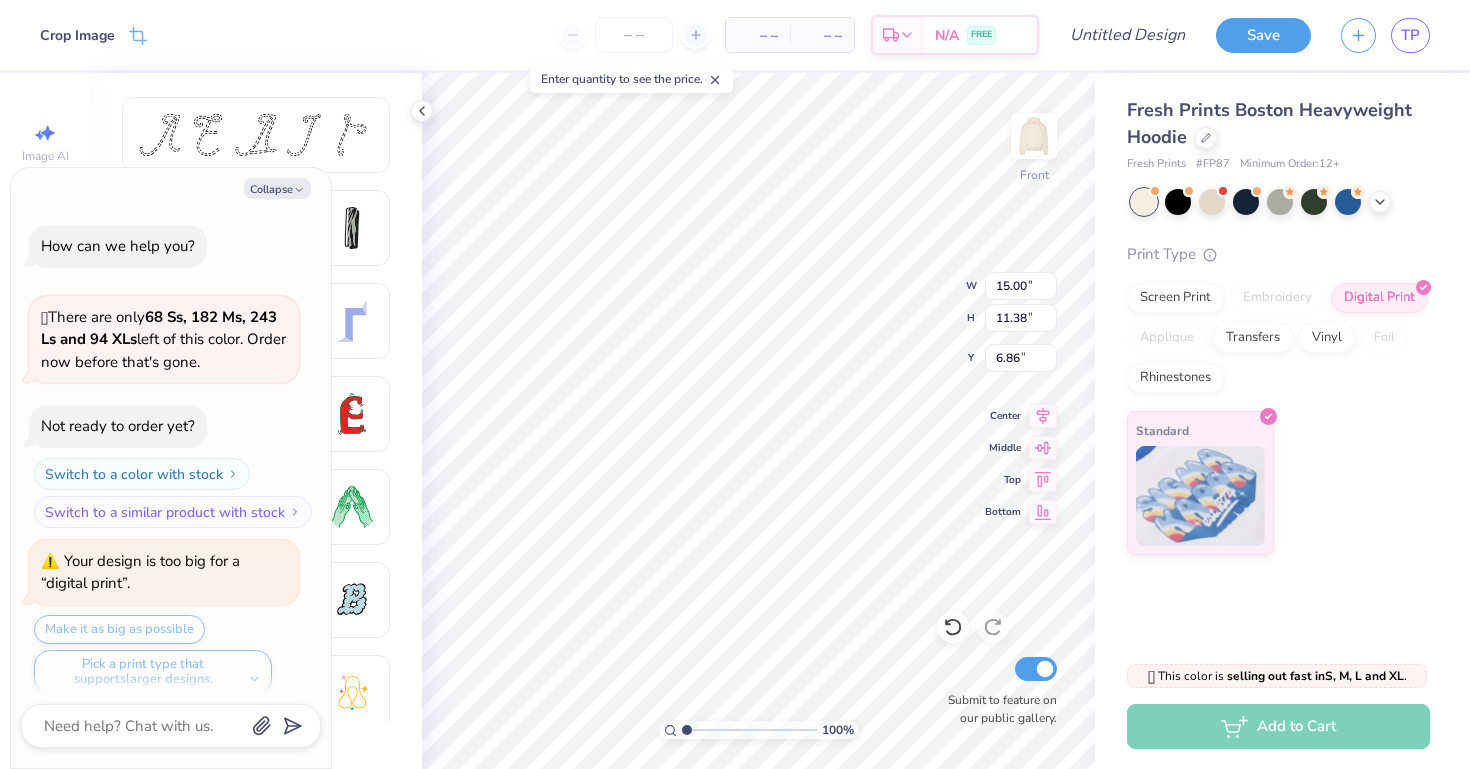 scroll, scrollTop: 177, scrollLeft: 0, axis: vertical 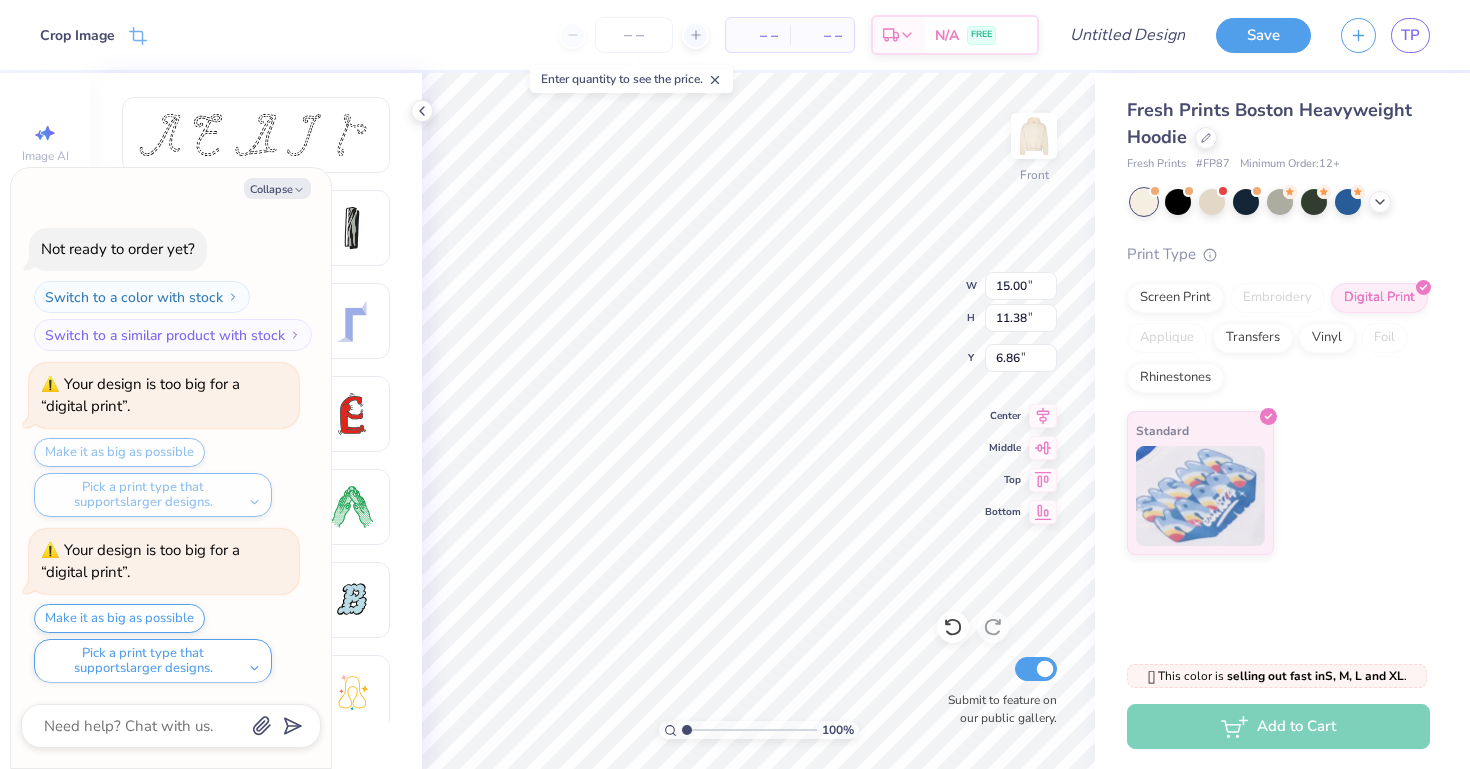 type on "x" 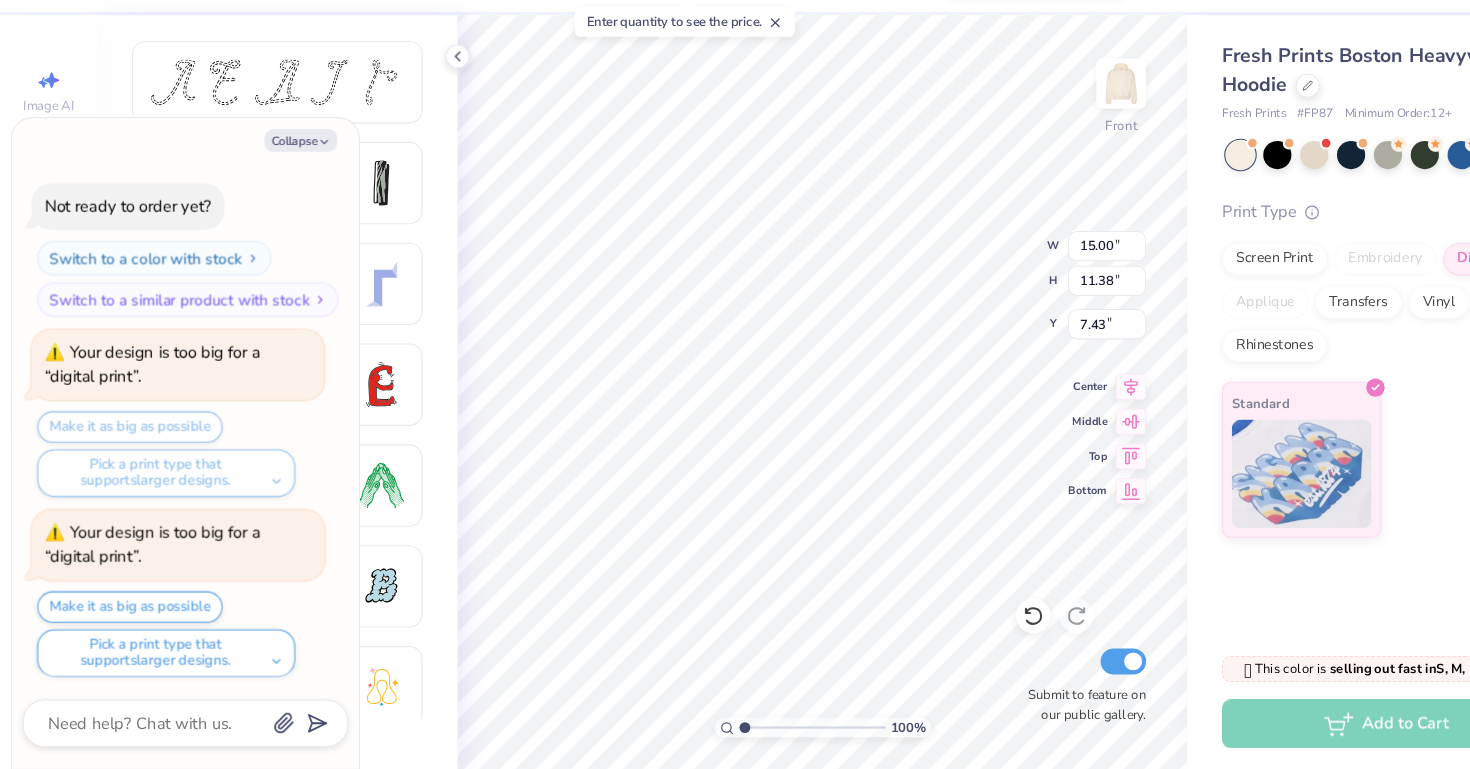 type on "x" 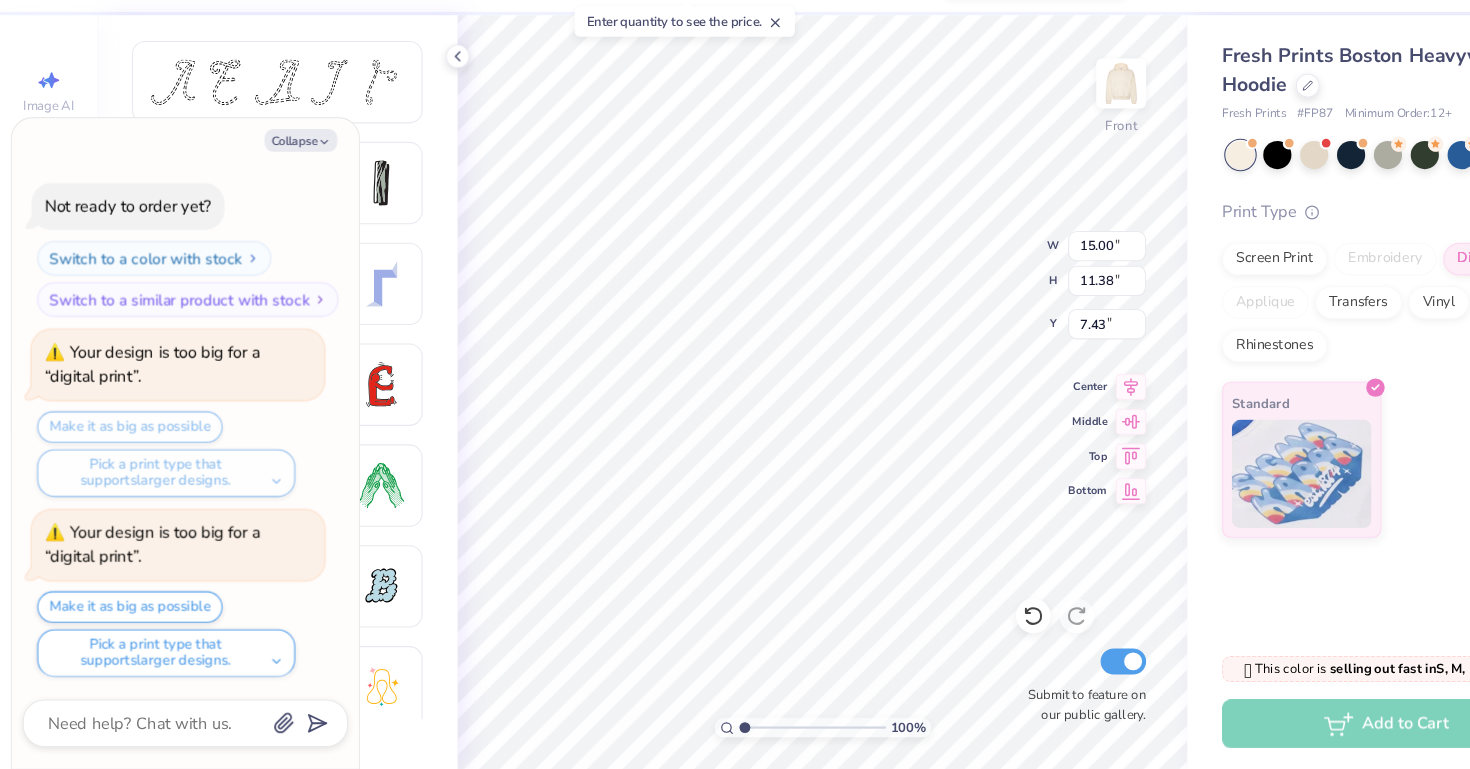 type on "8.67" 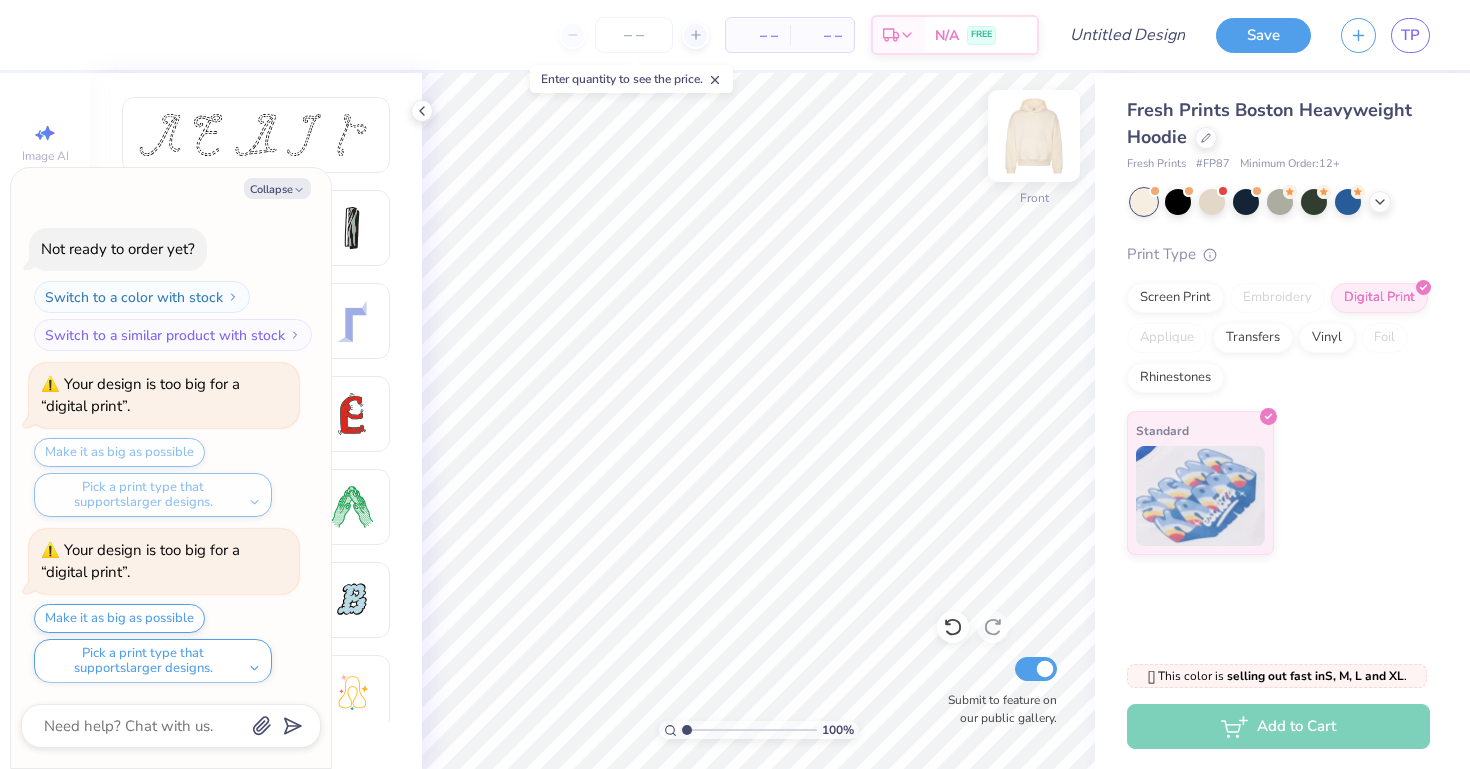 click at bounding box center [1034, 136] 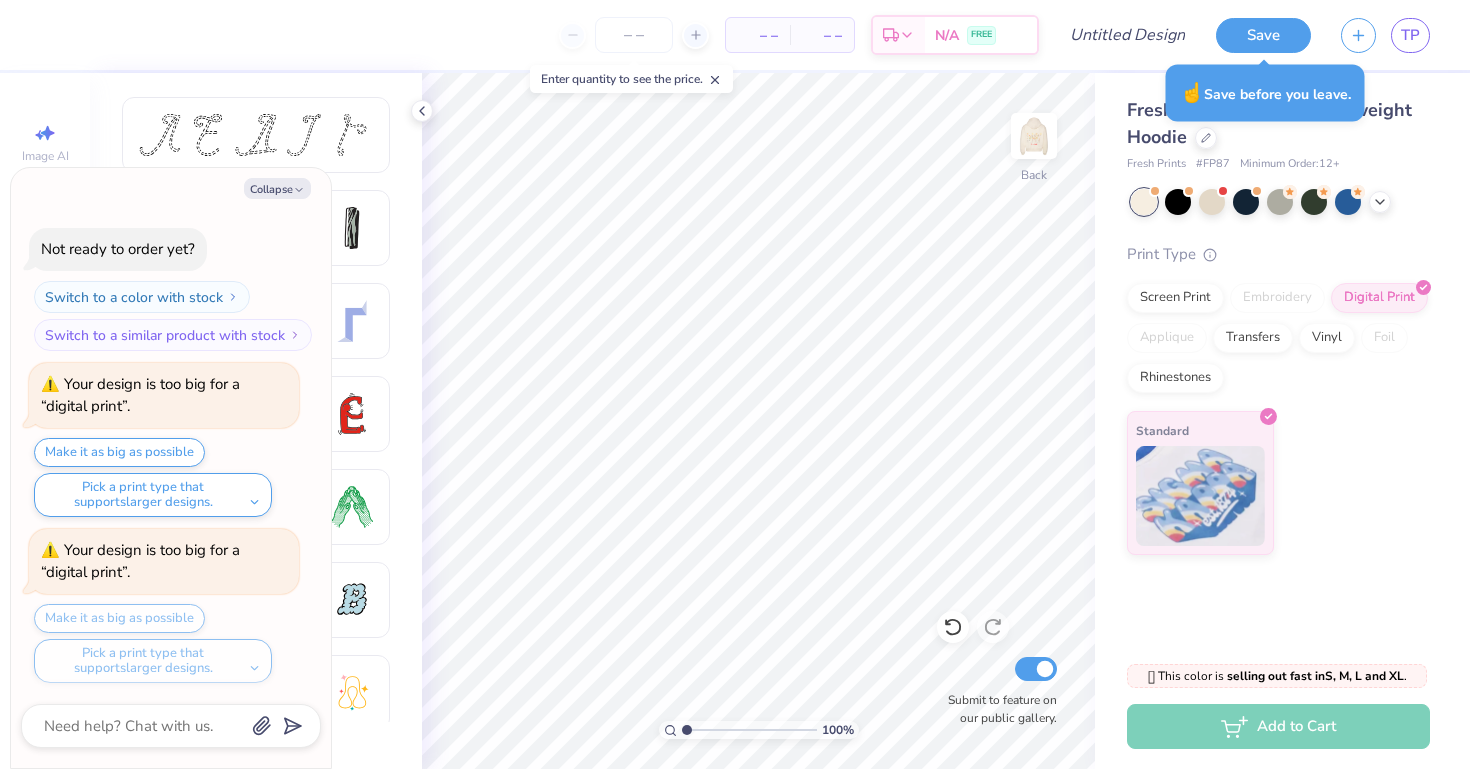 type on "x" 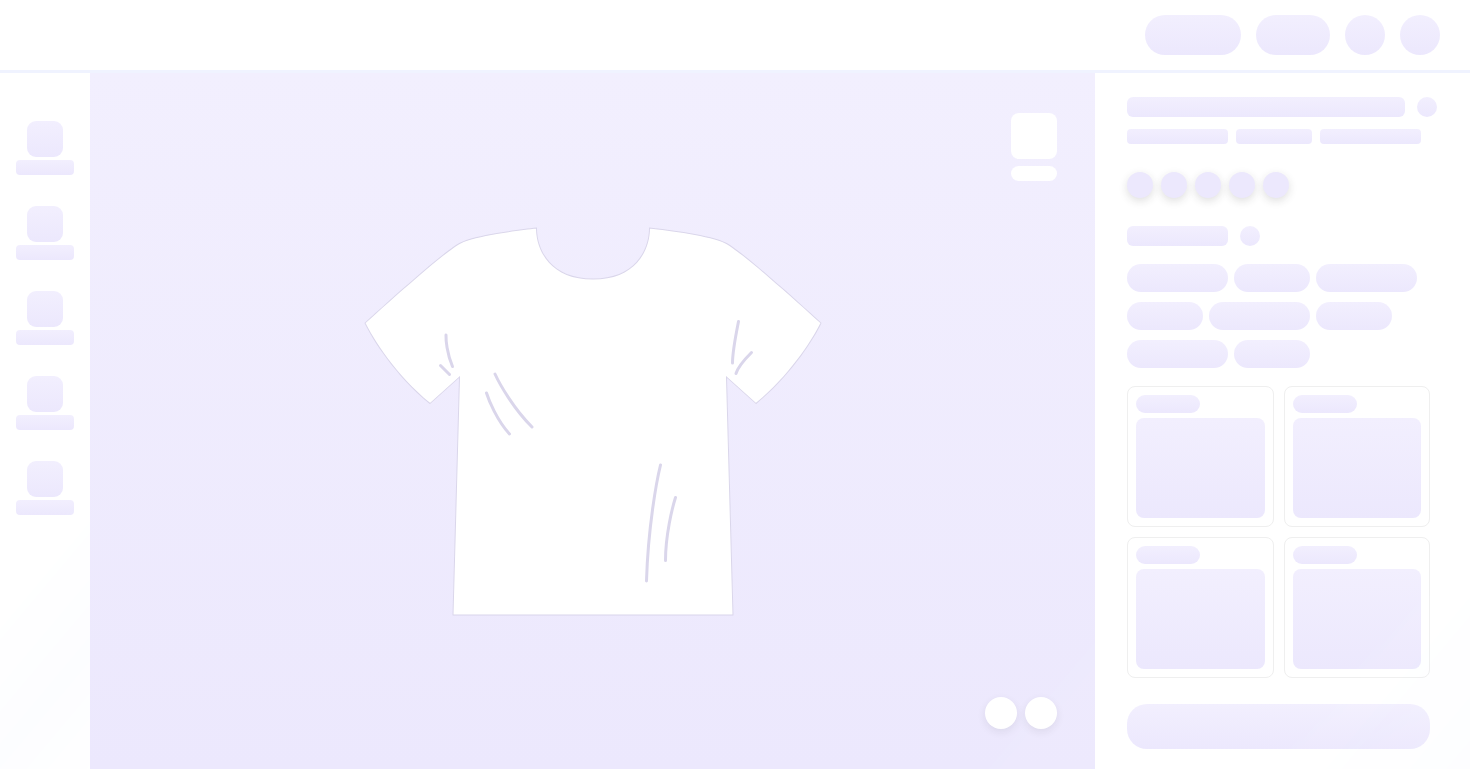 scroll, scrollTop: 0, scrollLeft: 0, axis: both 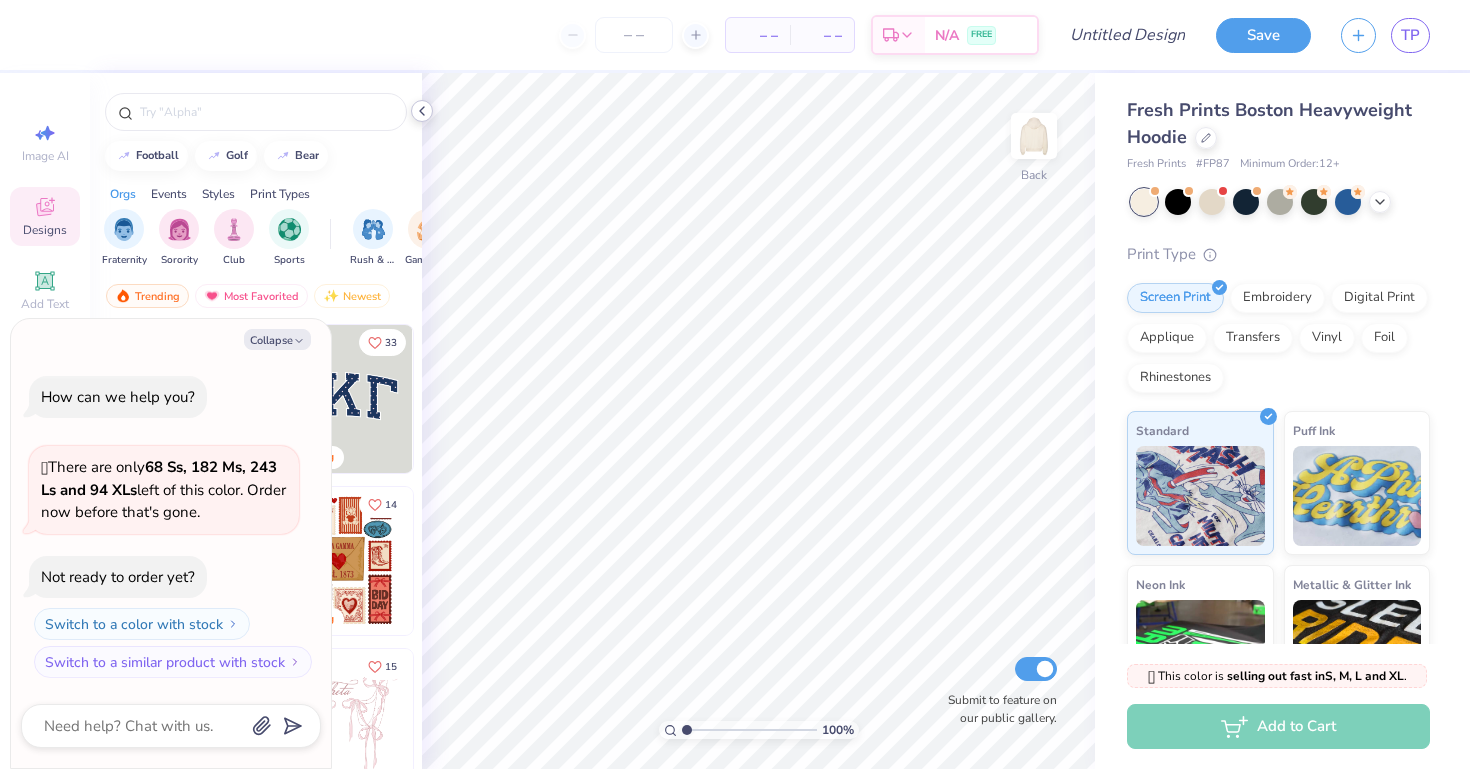 click 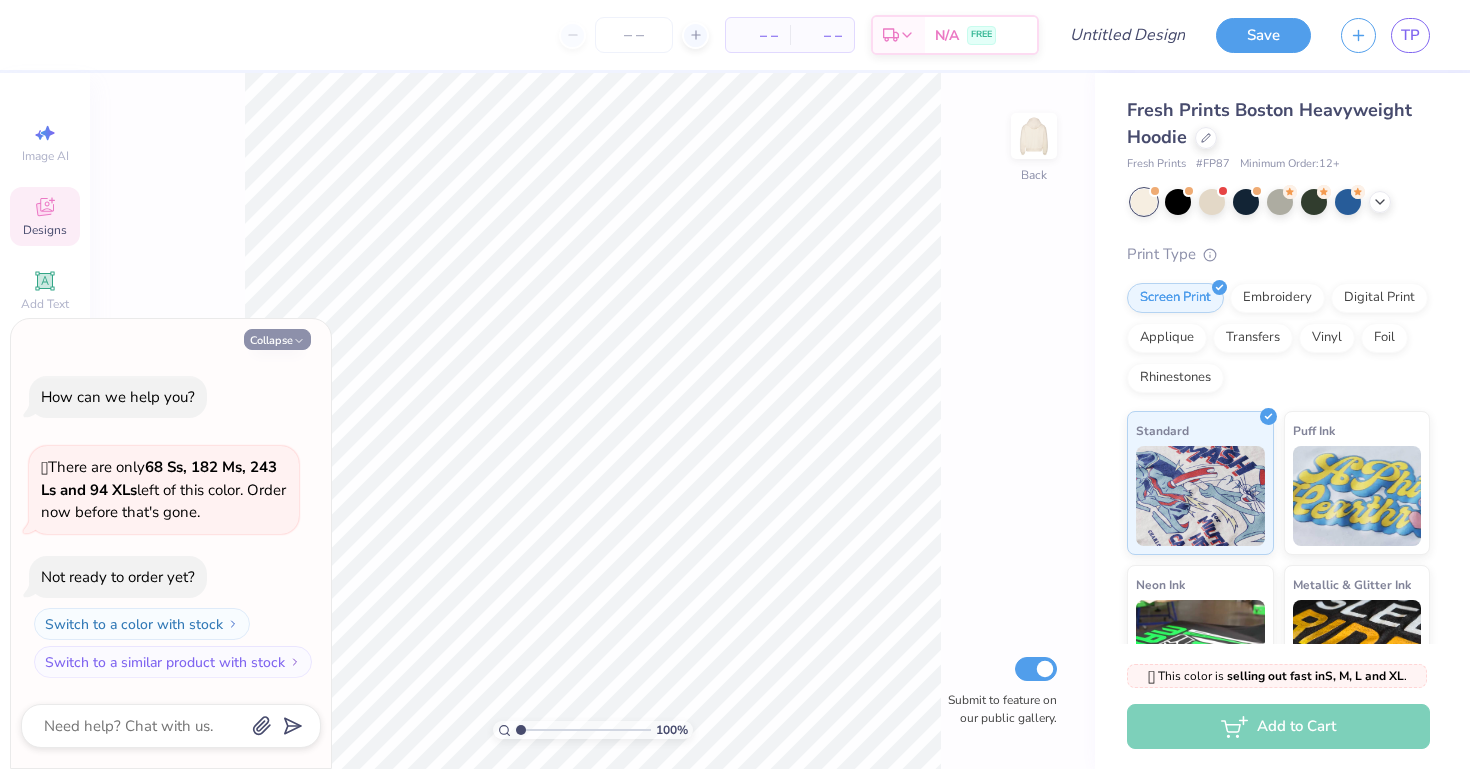 click 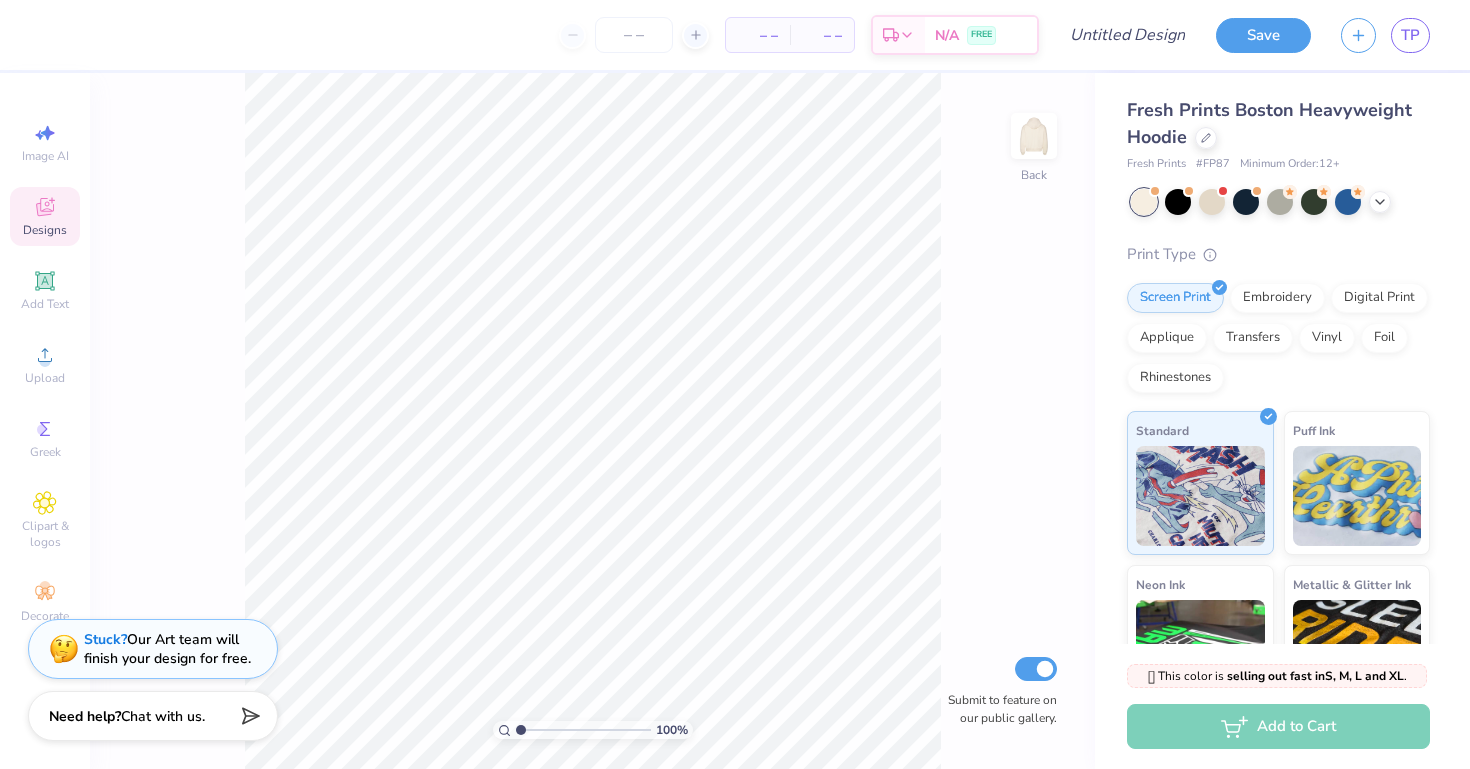 click on "Image AI Designs Add Text Upload Greek Clipart & logos Decorate" at bounding box center (45, 421) 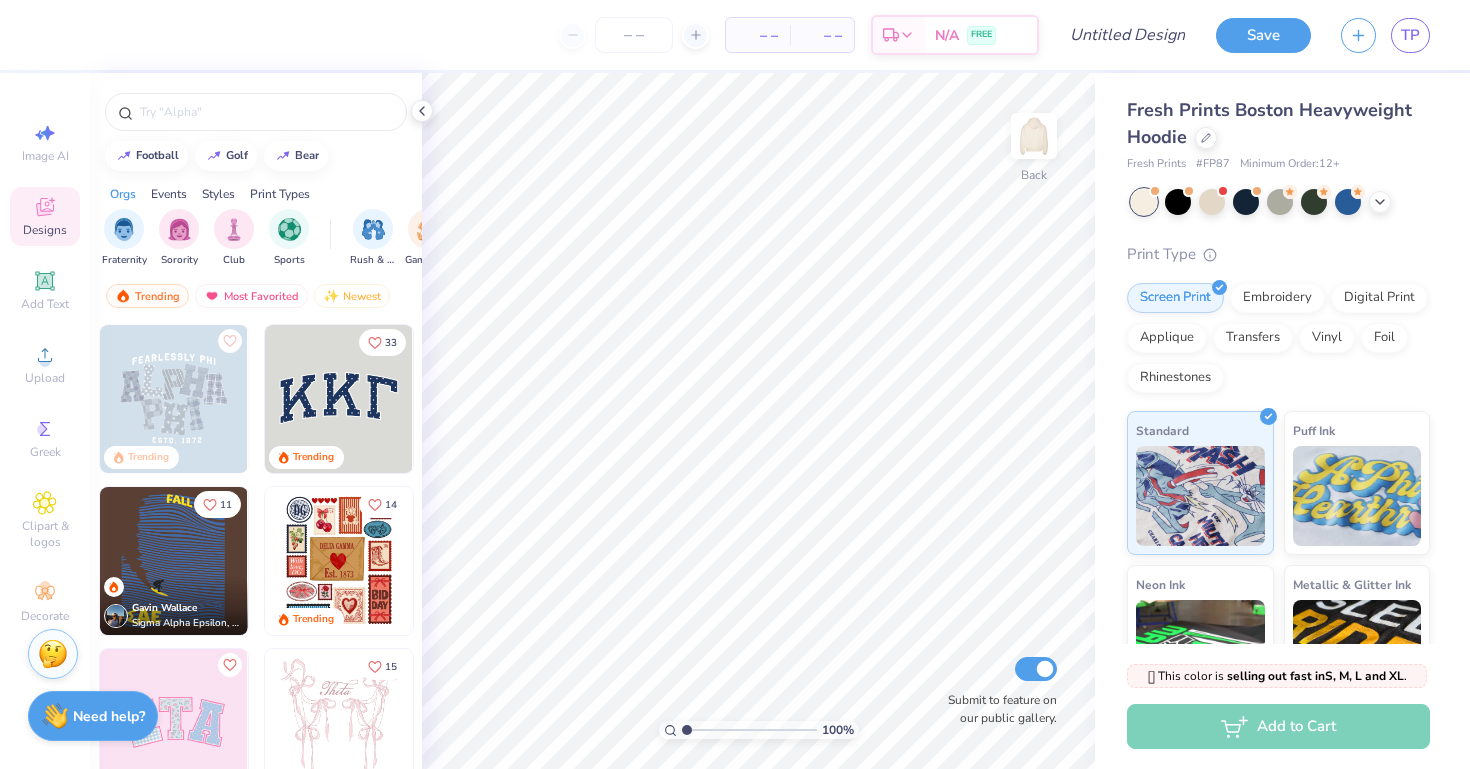 scroll, scrollTop: 0, scrollLeft: 0, axis: both 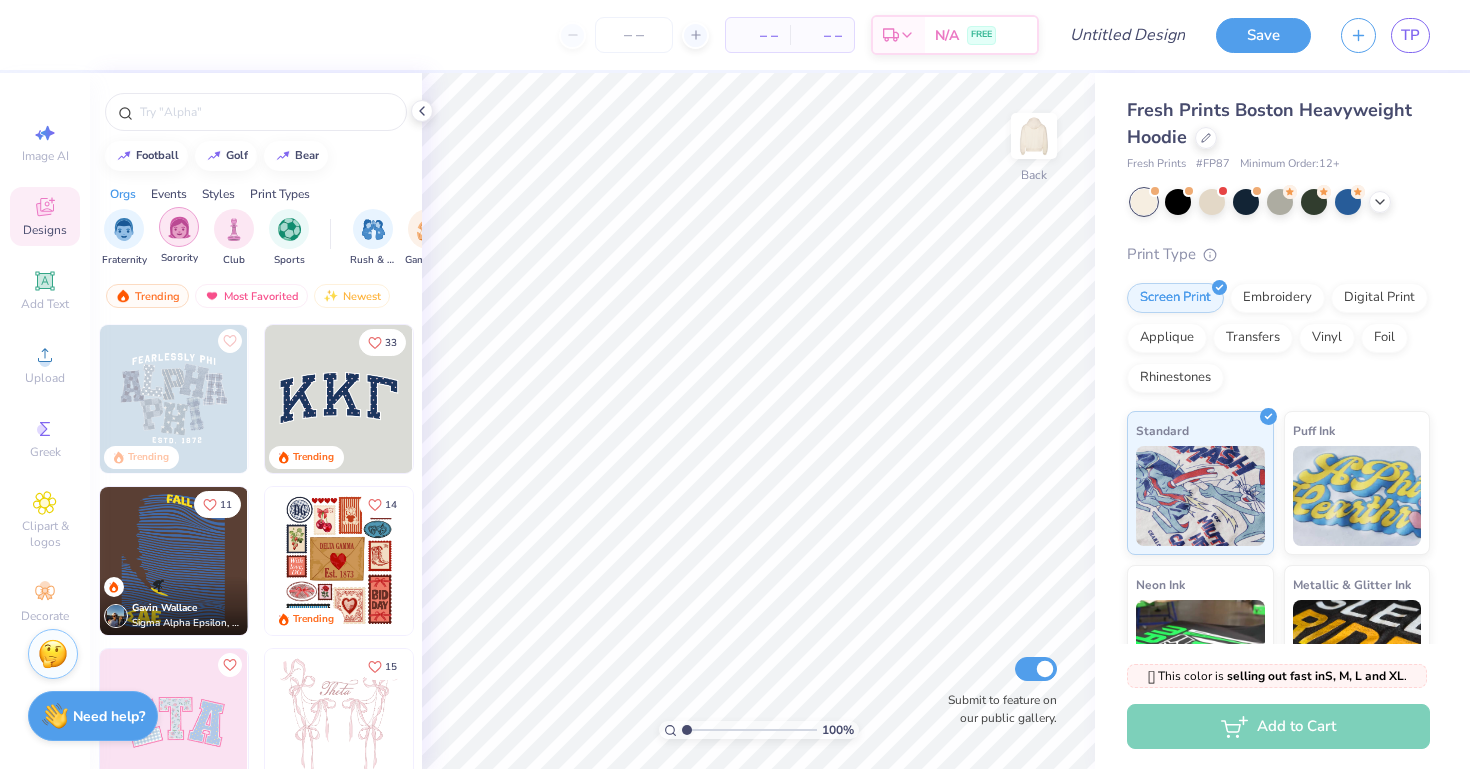 click at bounding box center (179, 227) 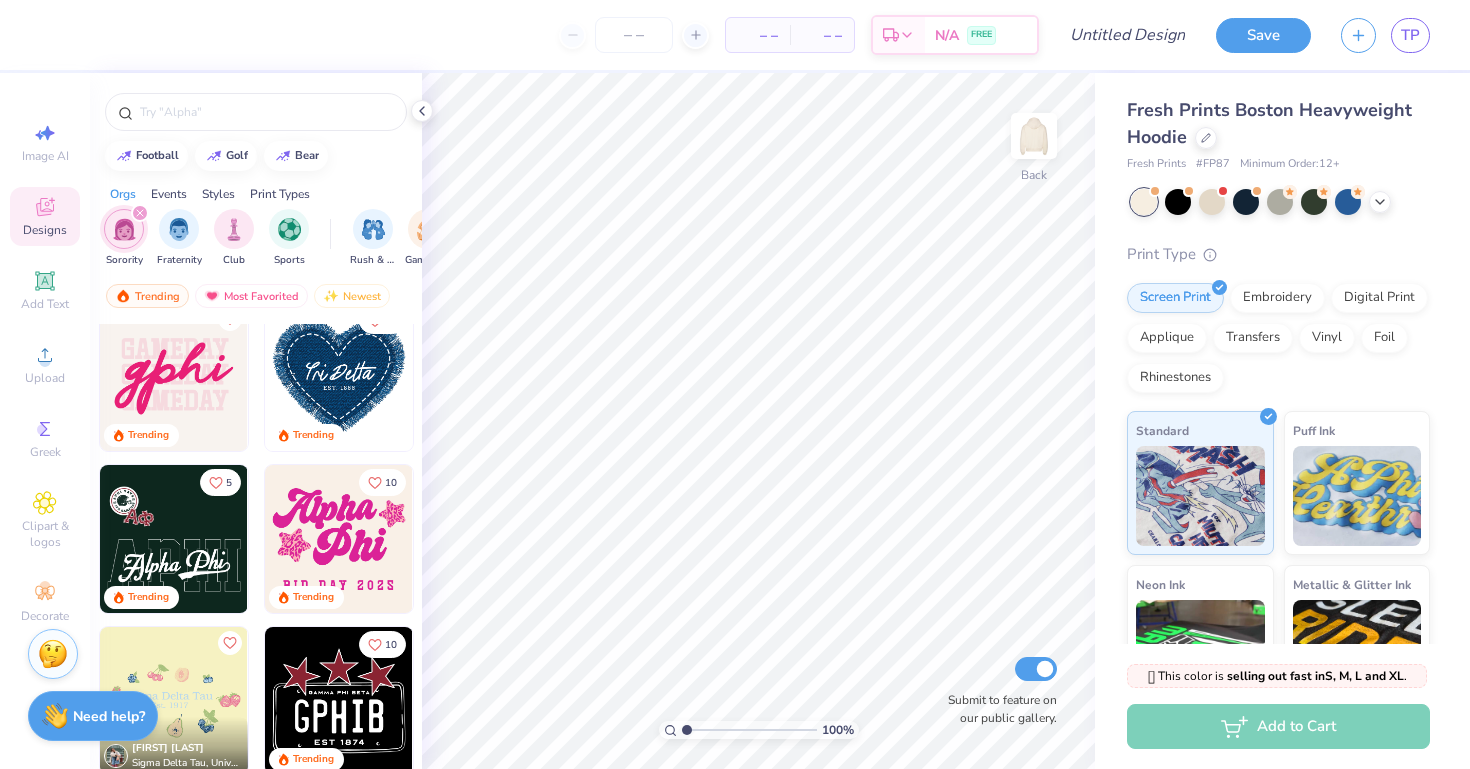 scroll, scrollTop: 6352, scrollLeft: 0, axis: vertical 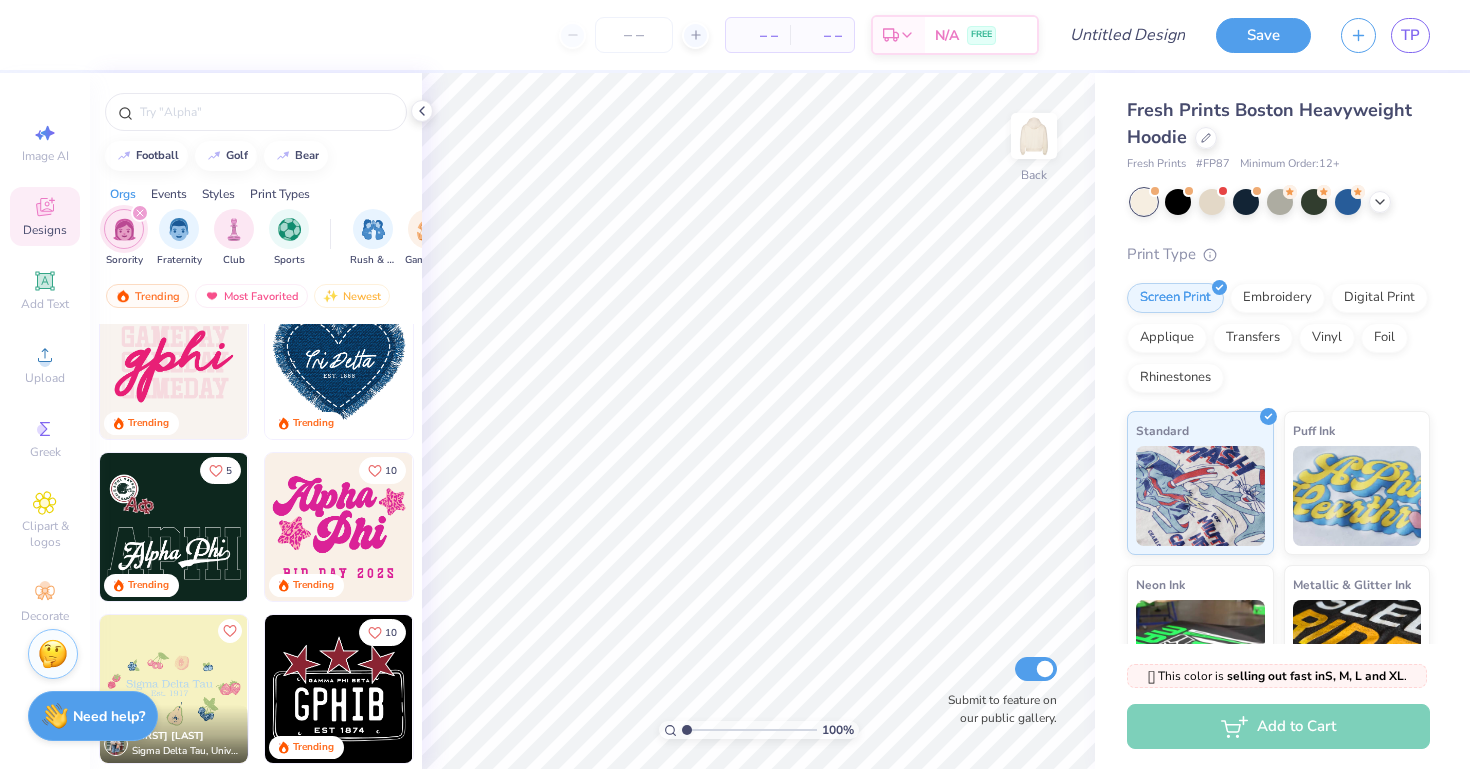 click on "Trending Most Favorited Newest" at bounding box center [256, 301] 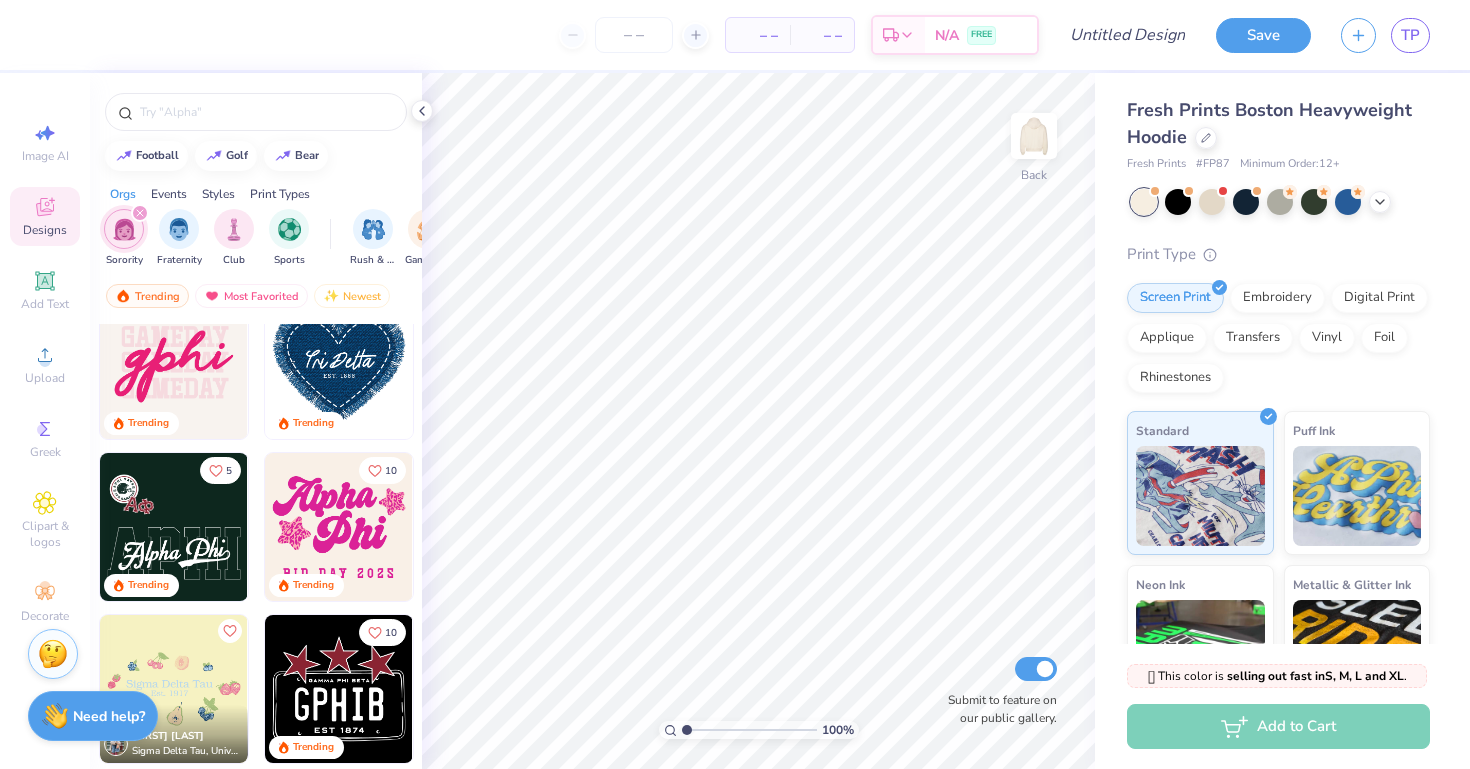click on "Trending Most Favorited Newest" at bounding box center [256, 301] 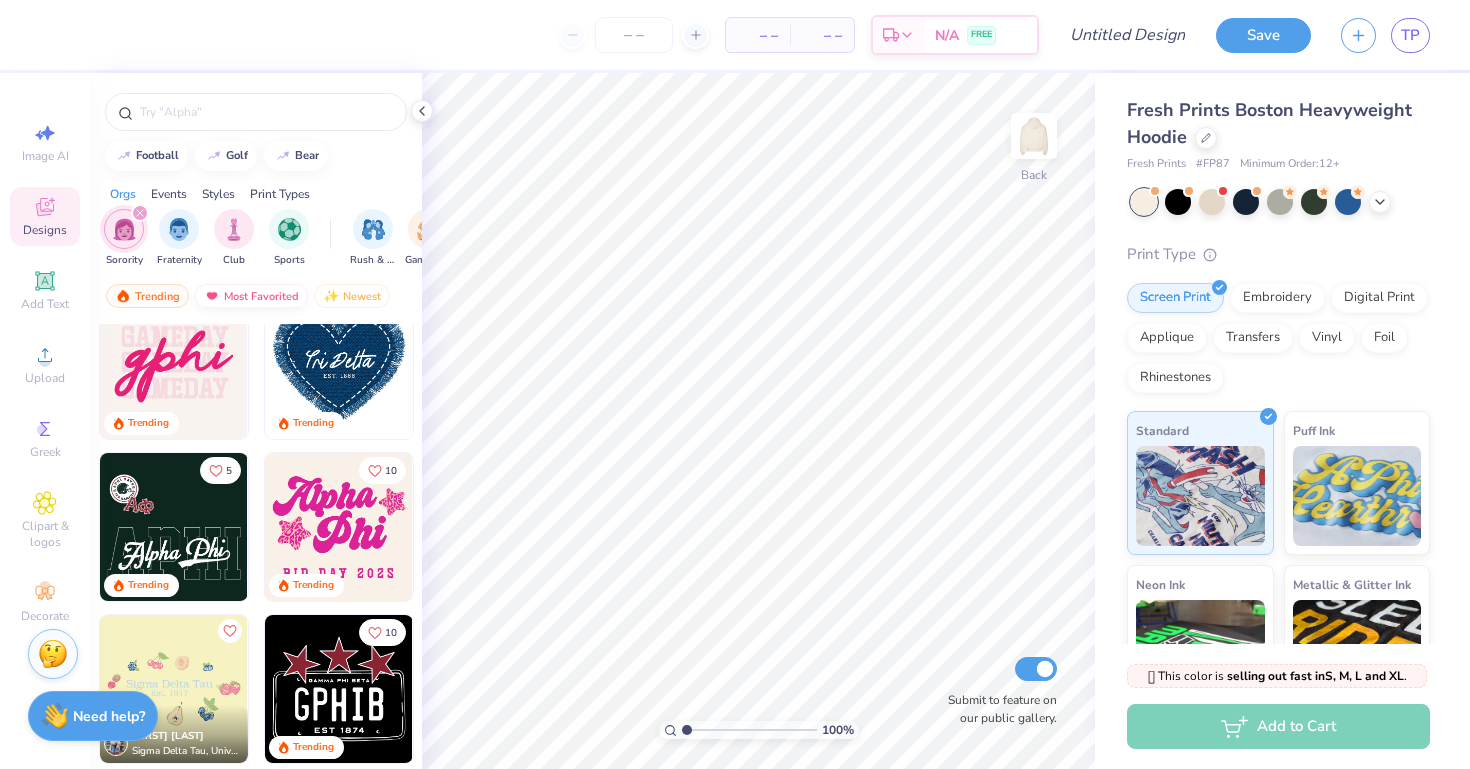 click on "Most Favorited" at bounding box center [251, 296] 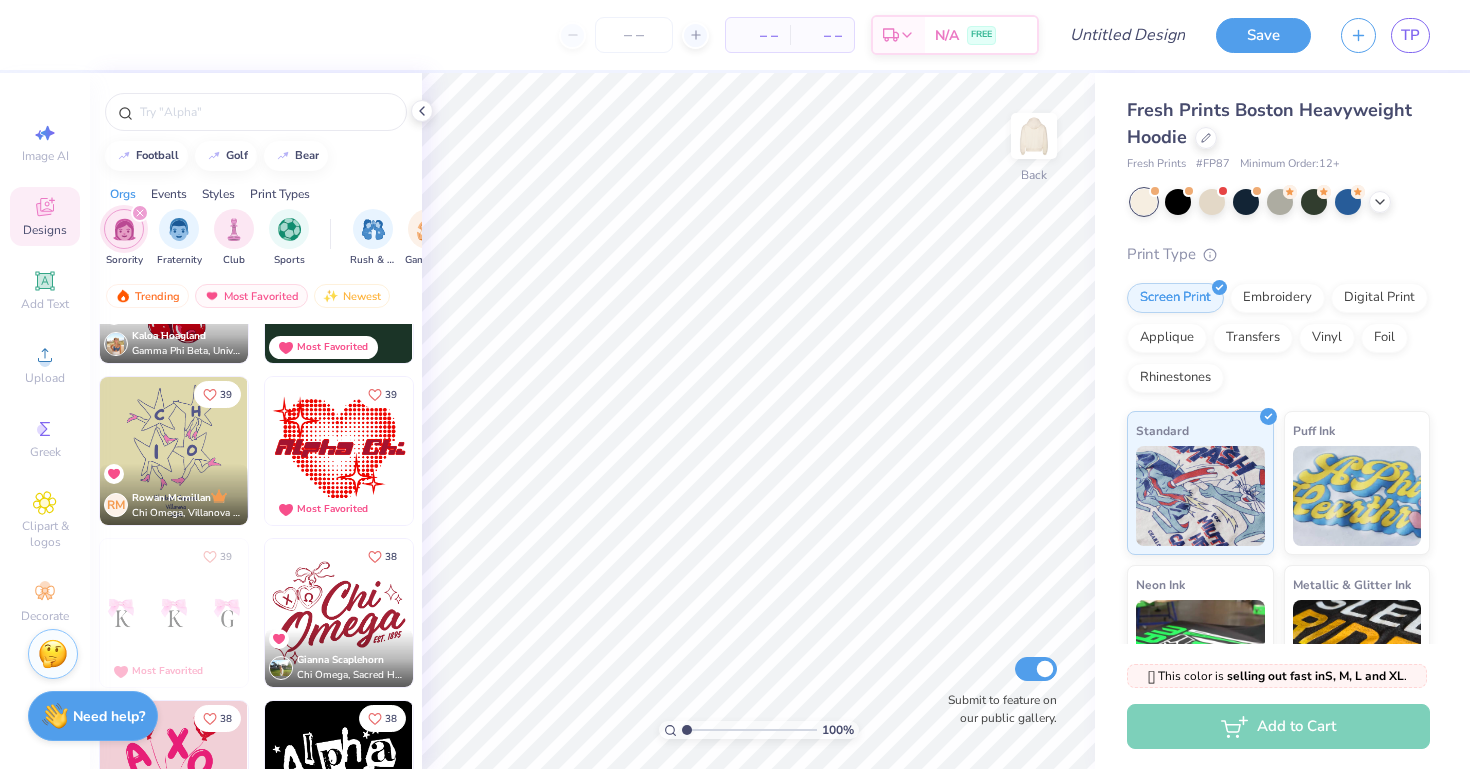 scroll, scrollTop: 9989, scrollLeft: 0, axis: vertical 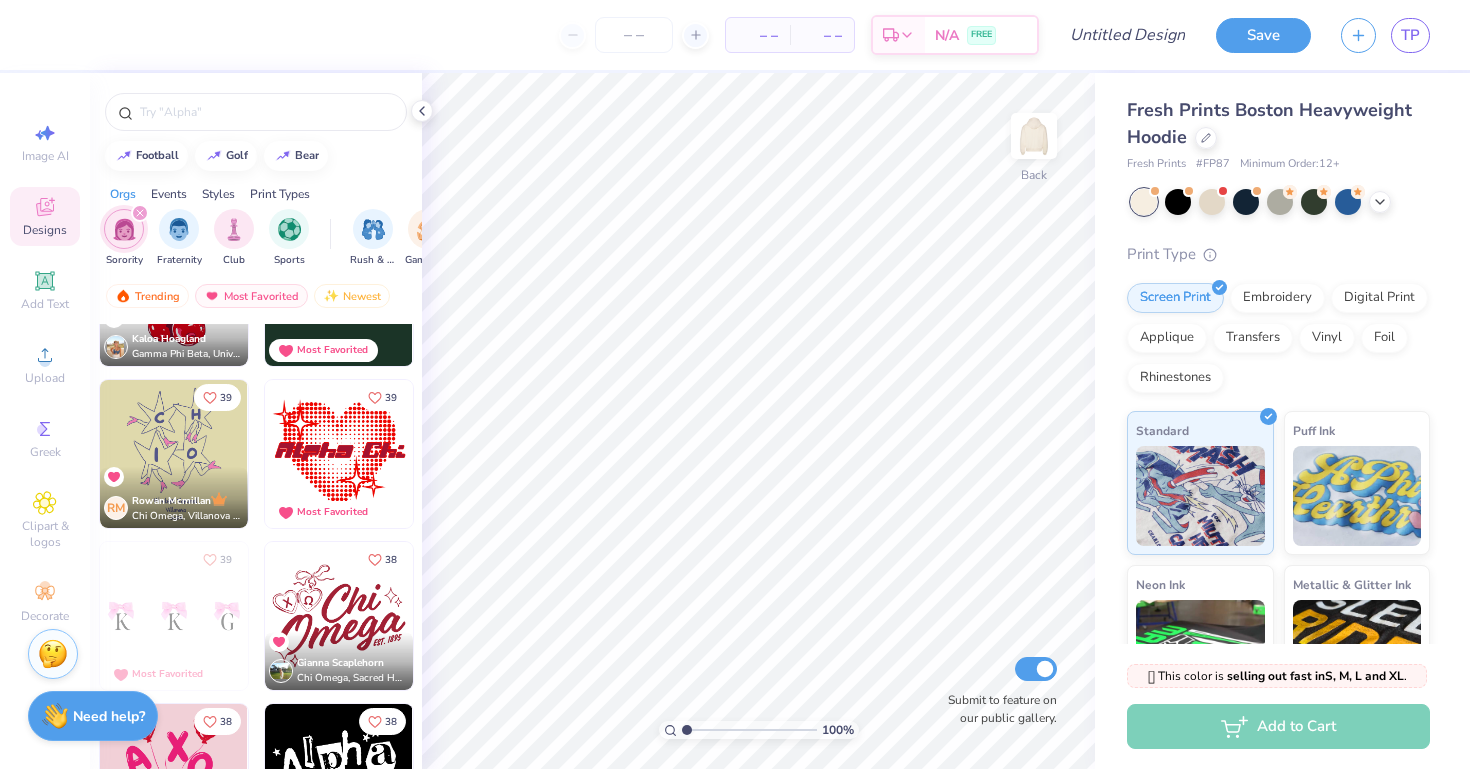 click at bounding box center (174, 454) 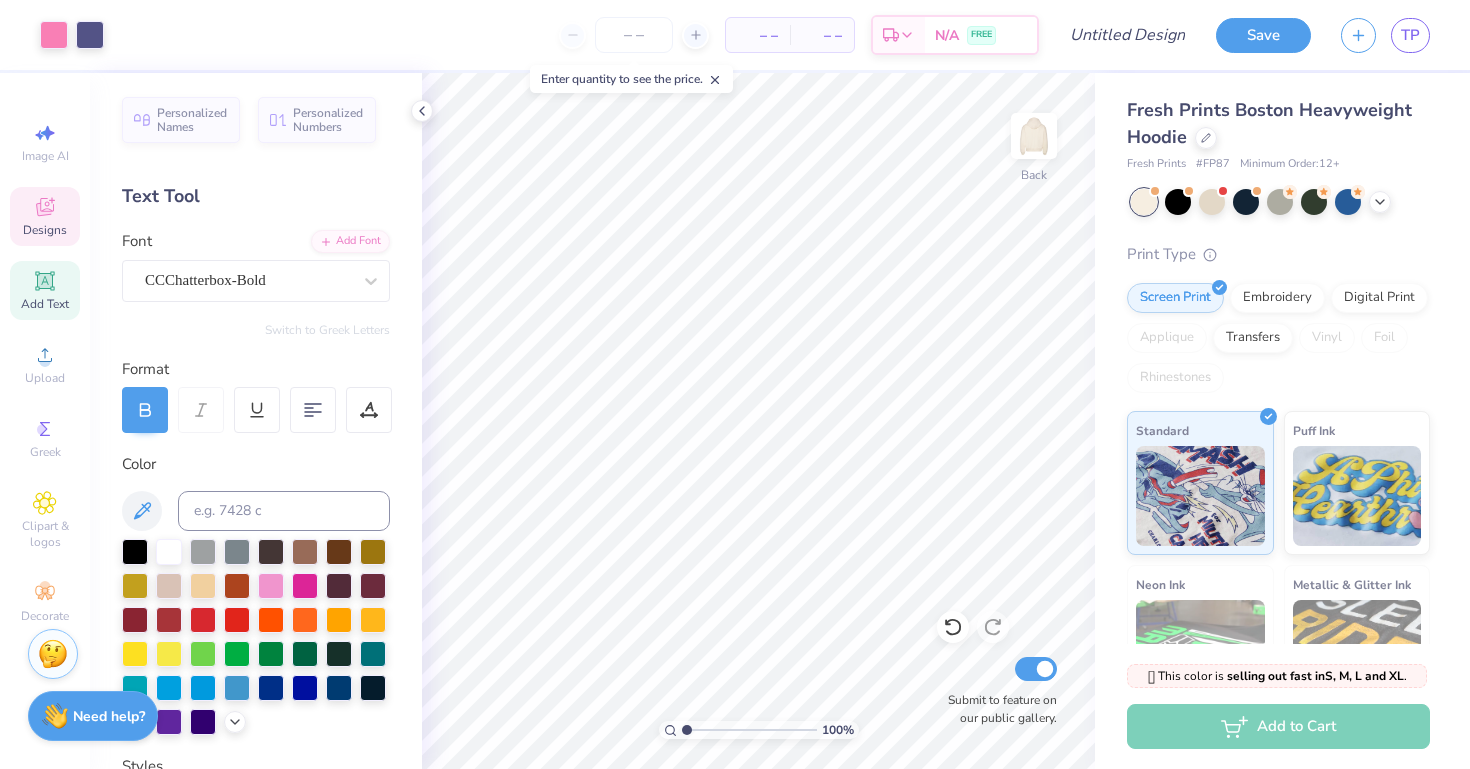 click on "Designs" at bounding box center [45, 216] 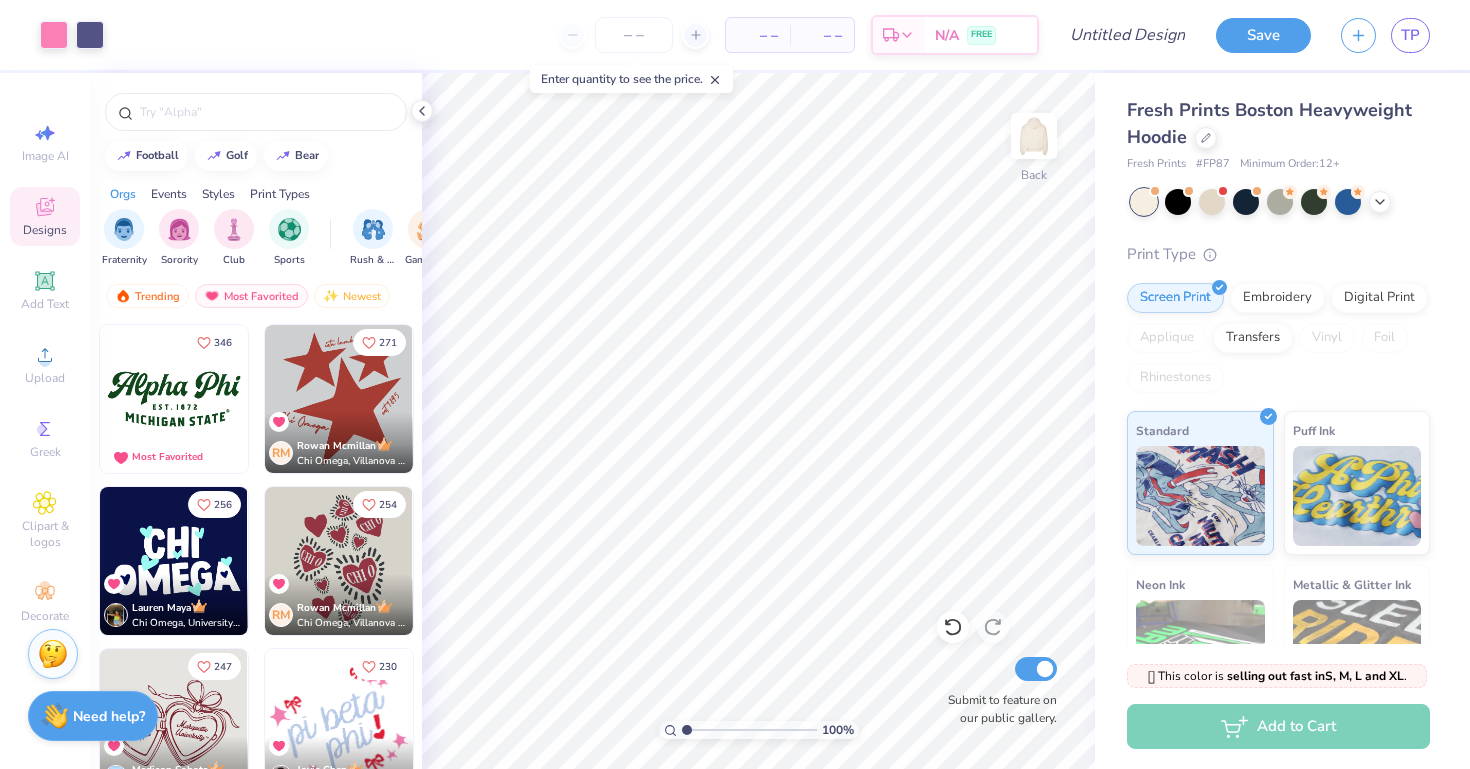 click on "Image AI Designs Add Text Upload Greek Clipart & logos Decorate" at bounding box center (45, 372) 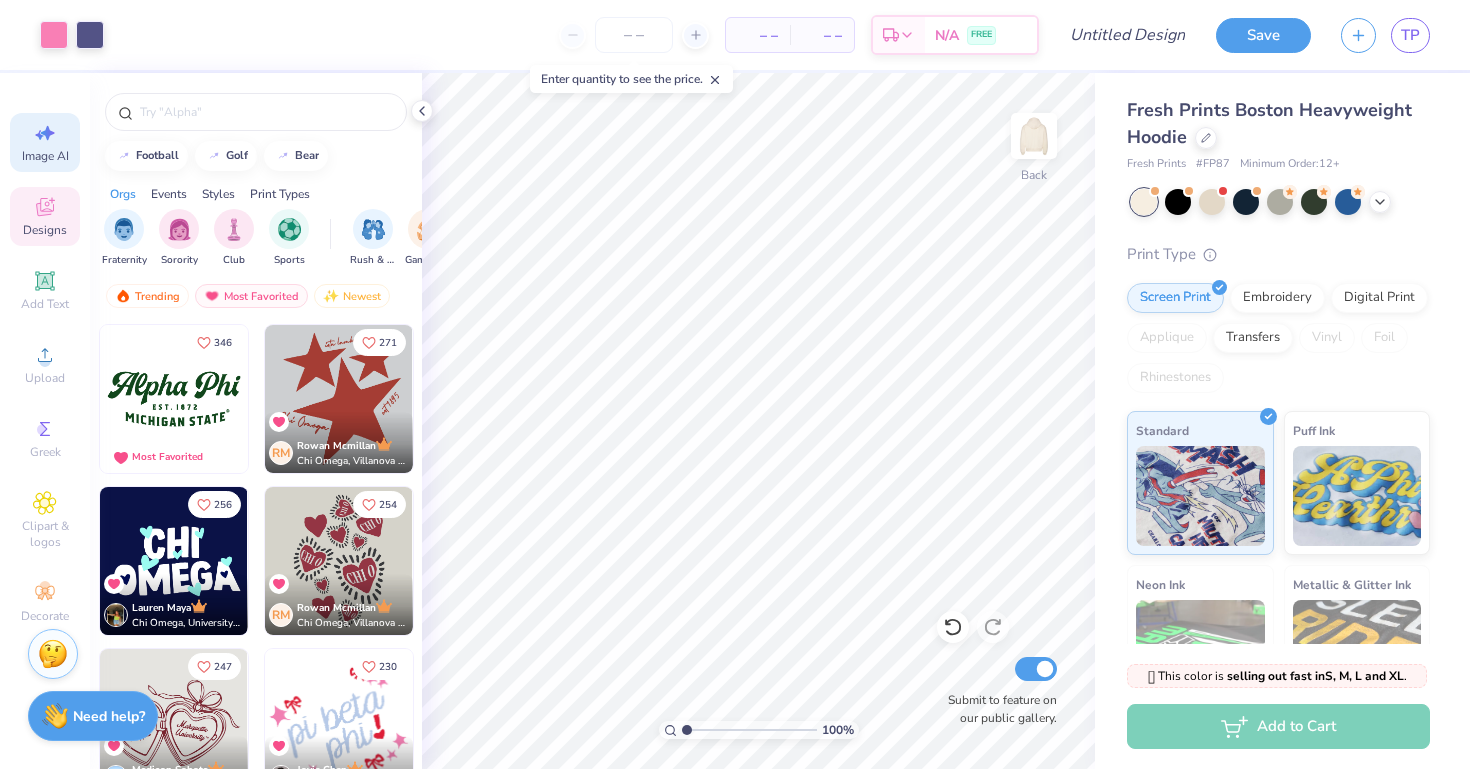 click on "Image AI" at bounding box center (45, 156) 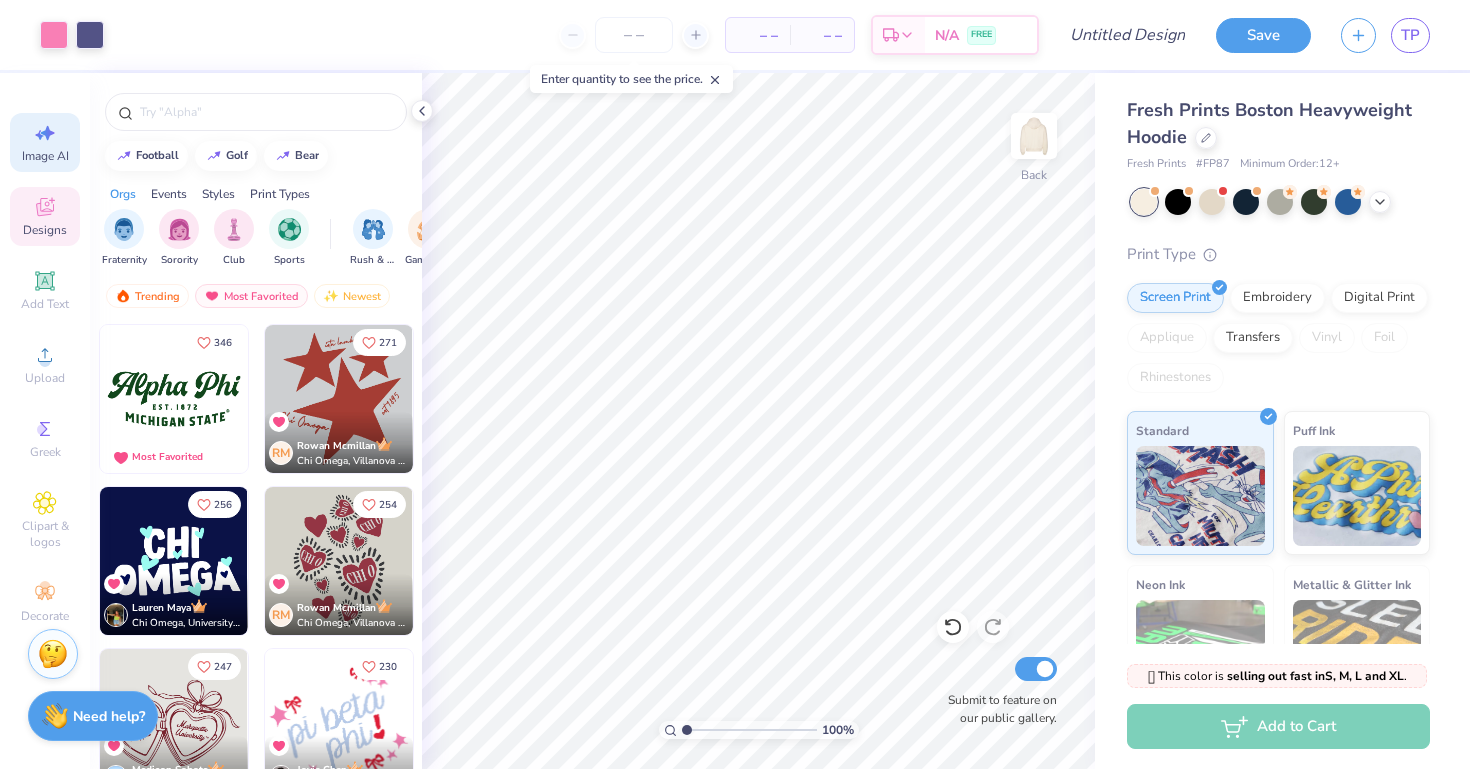 select on "4" 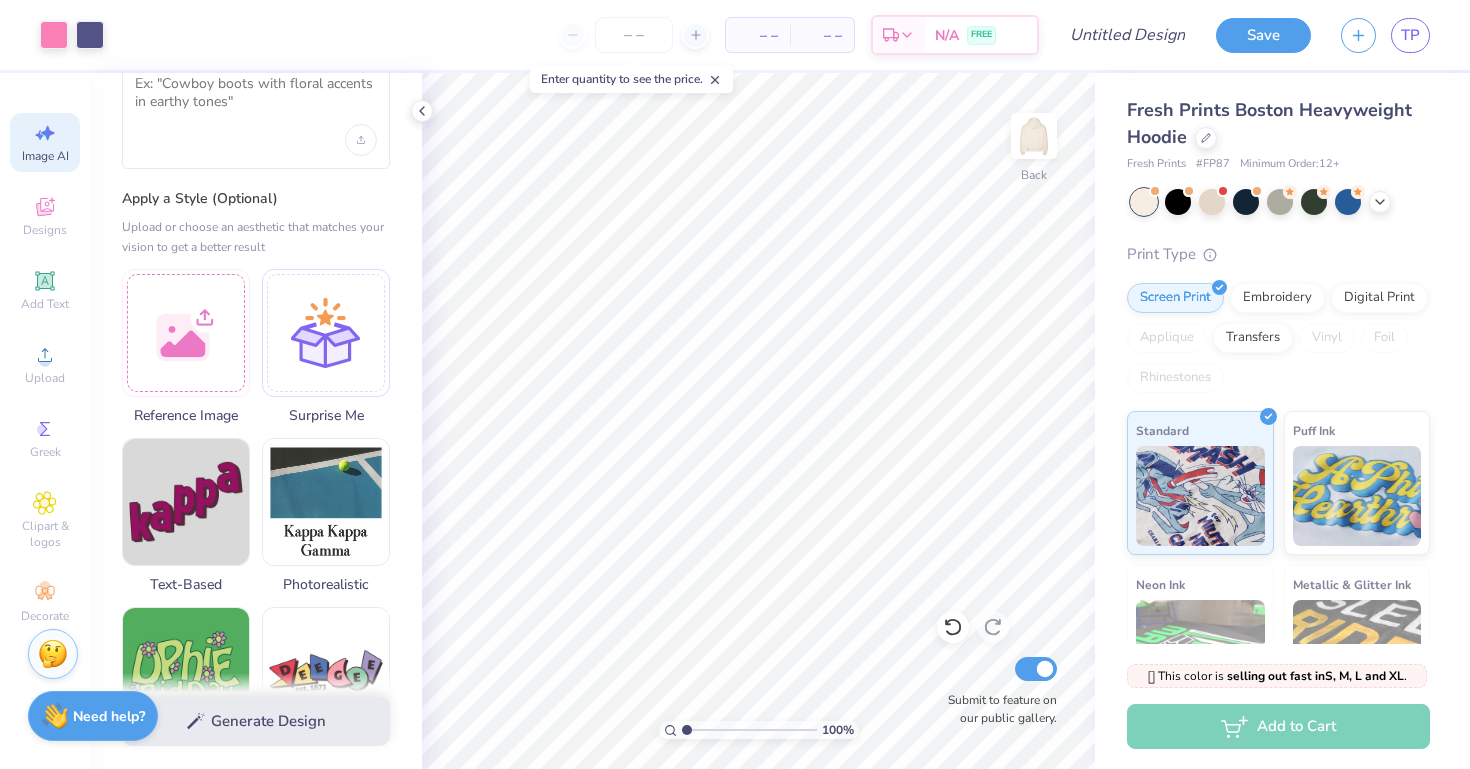 scroll, scrollTop: 107, scrollLeft: 0, axis: vertical 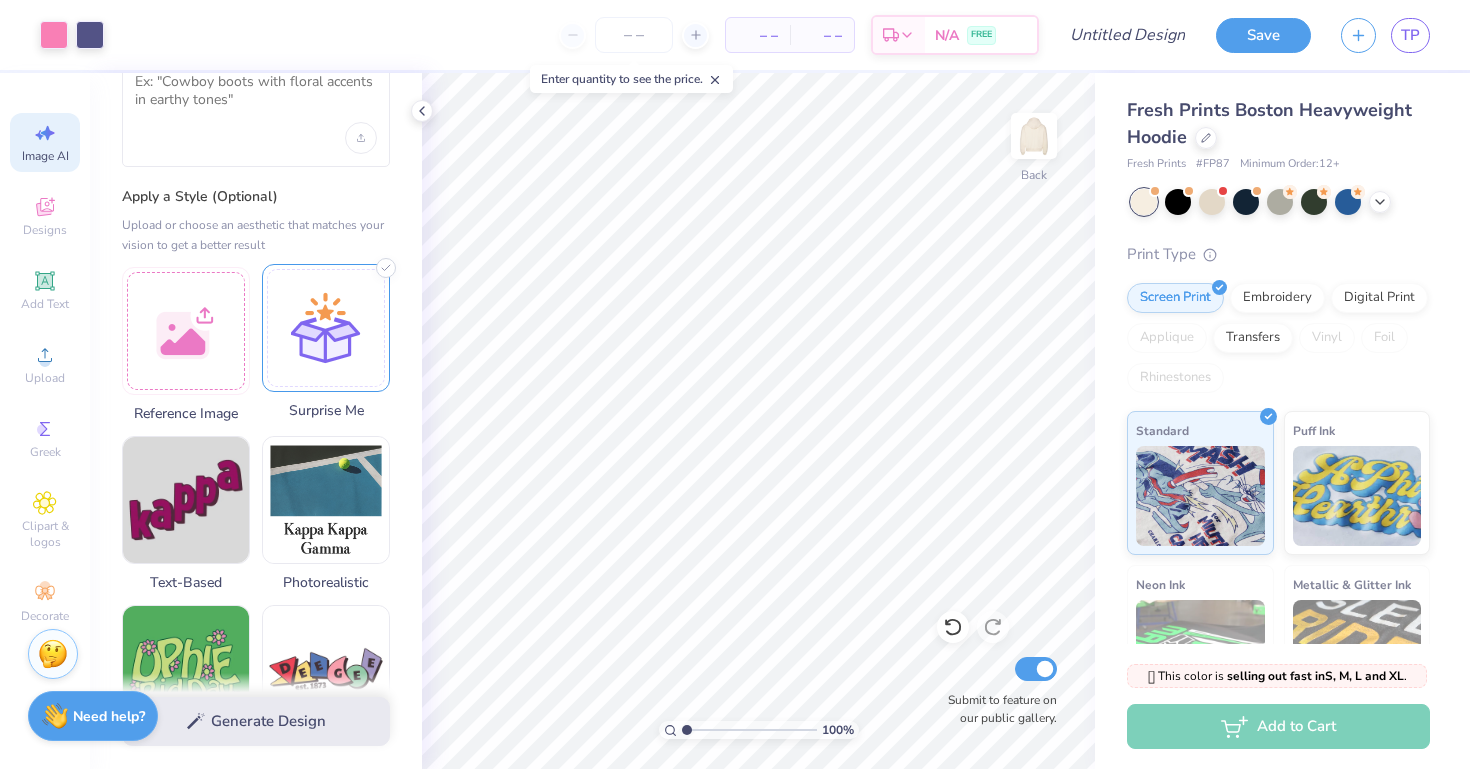click at bounding box center [326, 328] 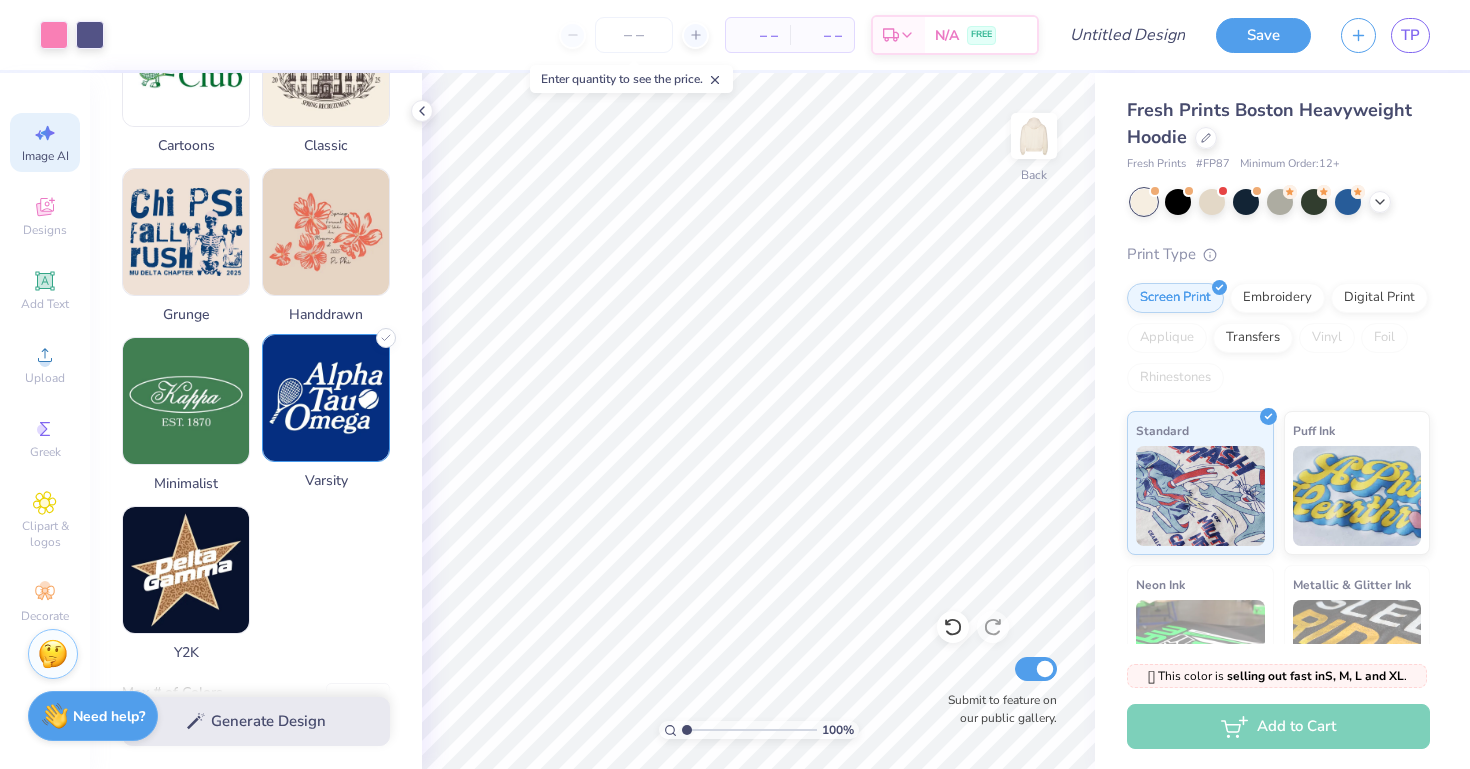 scroll, scrollTop: 877, scrollLeft: 0, axis: vertical 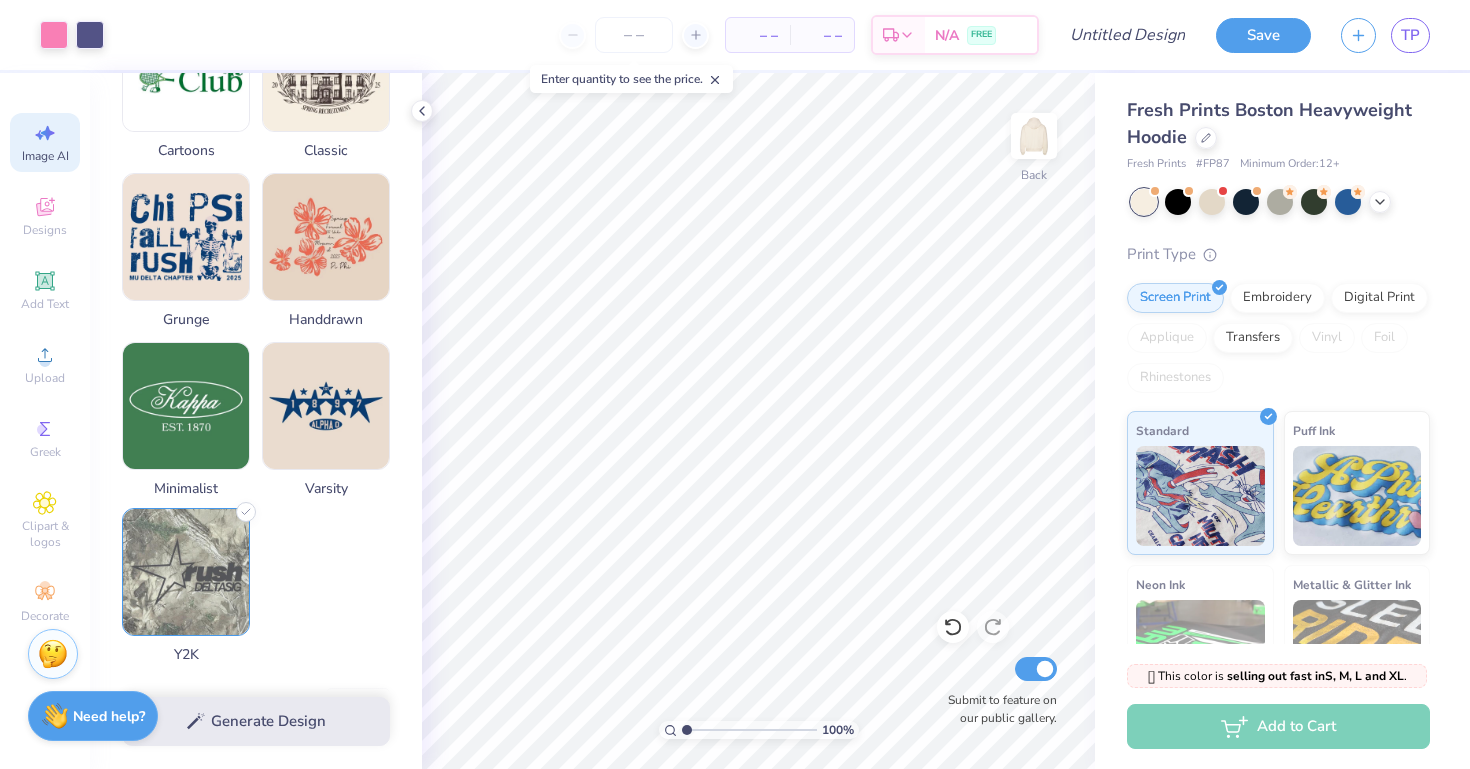 click at bounding box center (186, 572) 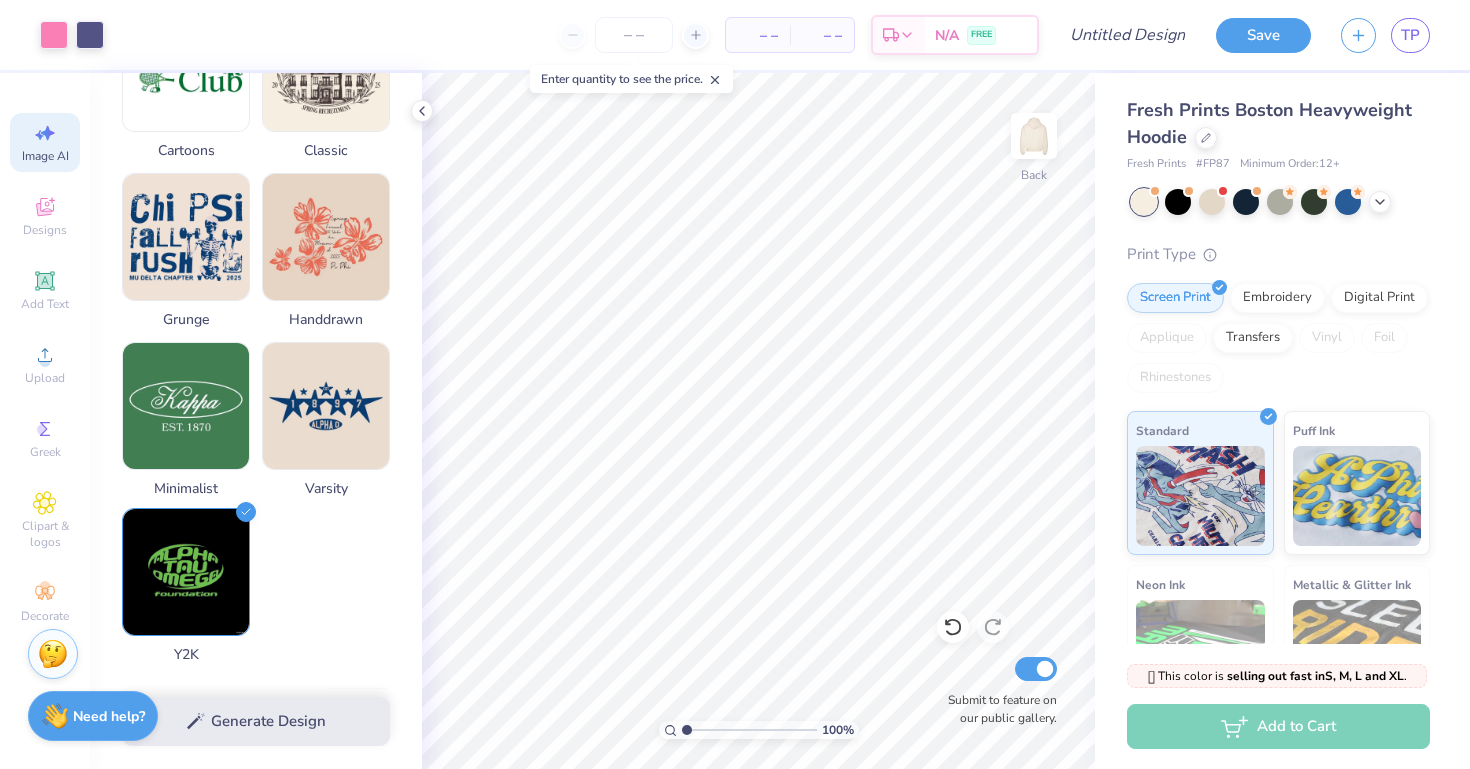 click at bounding box center (186, 572) 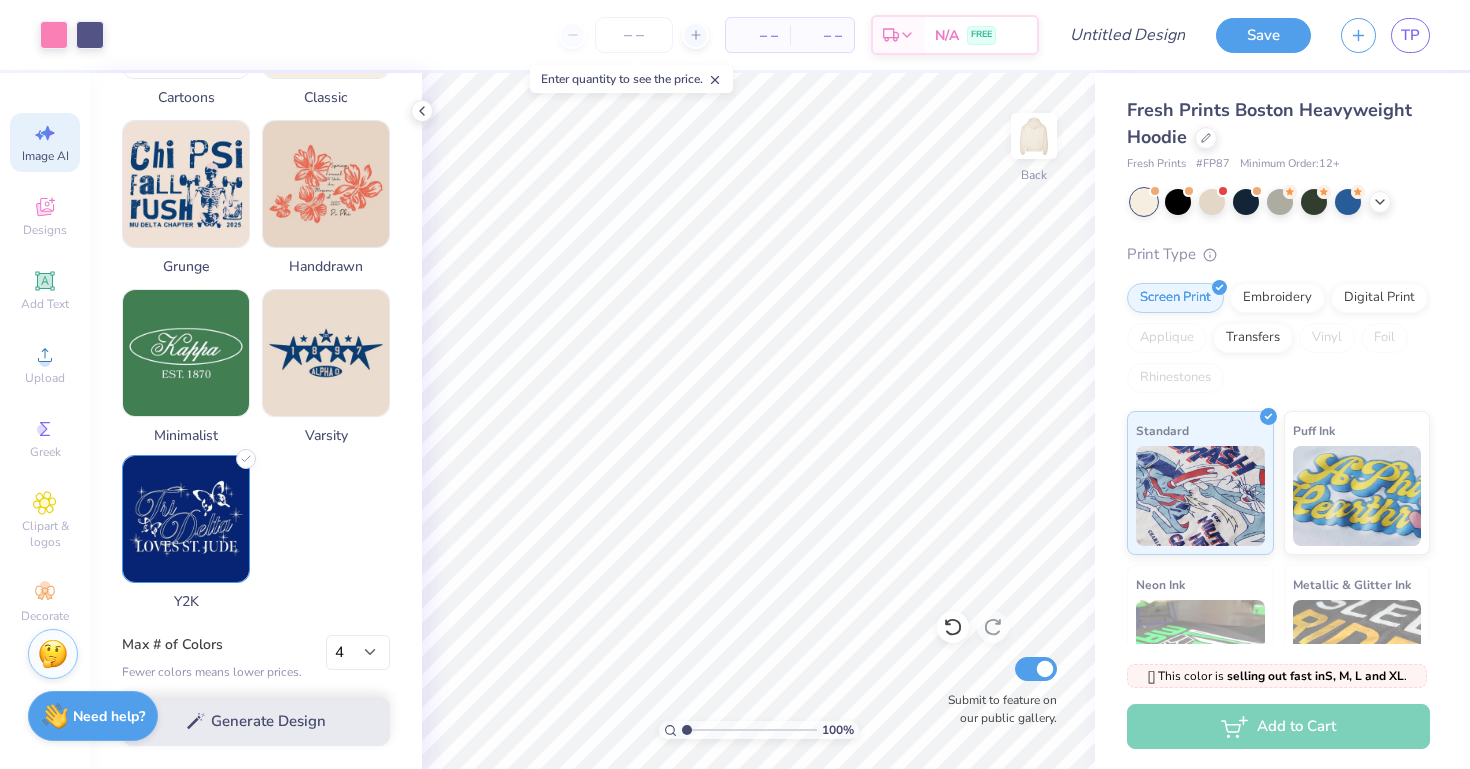 click at bounding box center (186, 519) 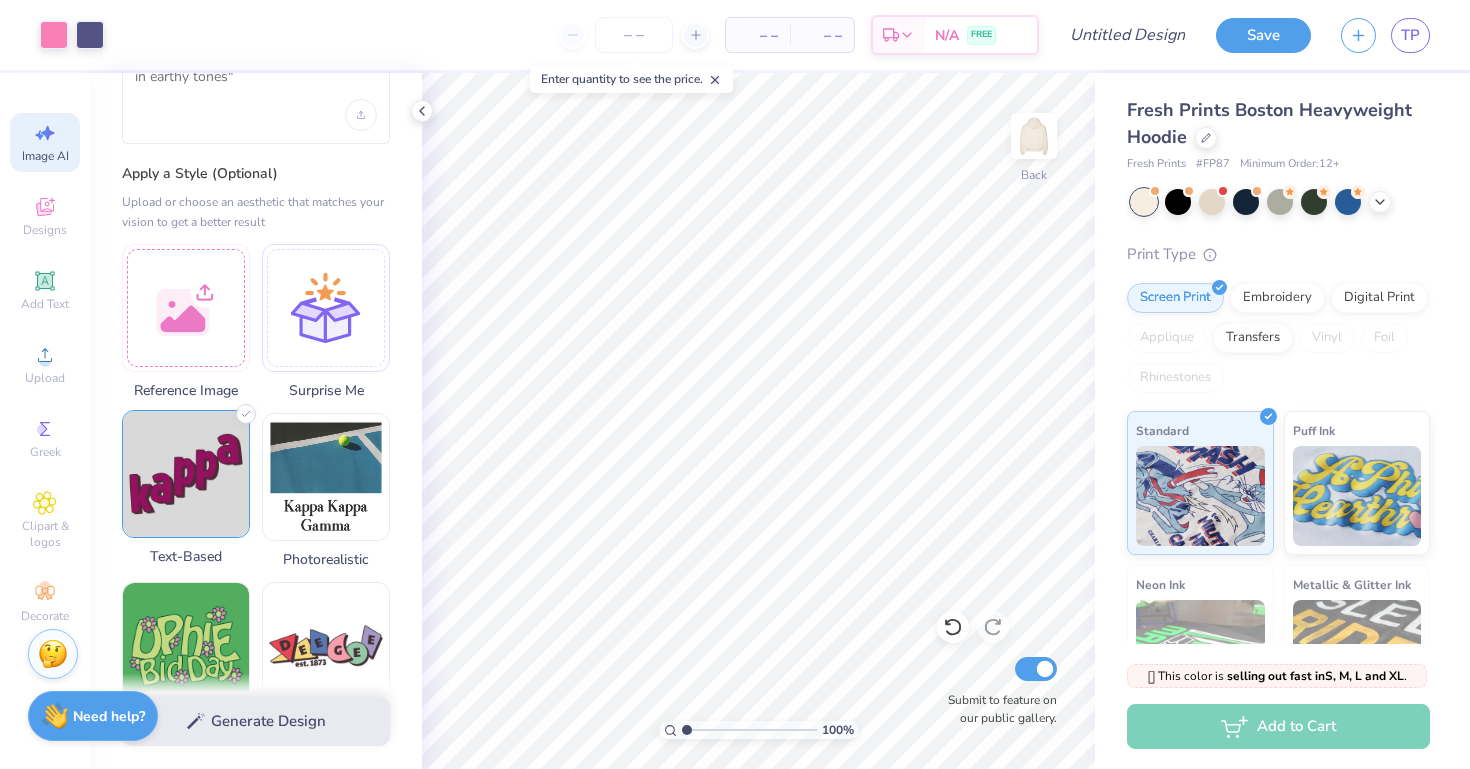 scroll, scrollTop: 72, scrollLeft: 0, axis: vertical 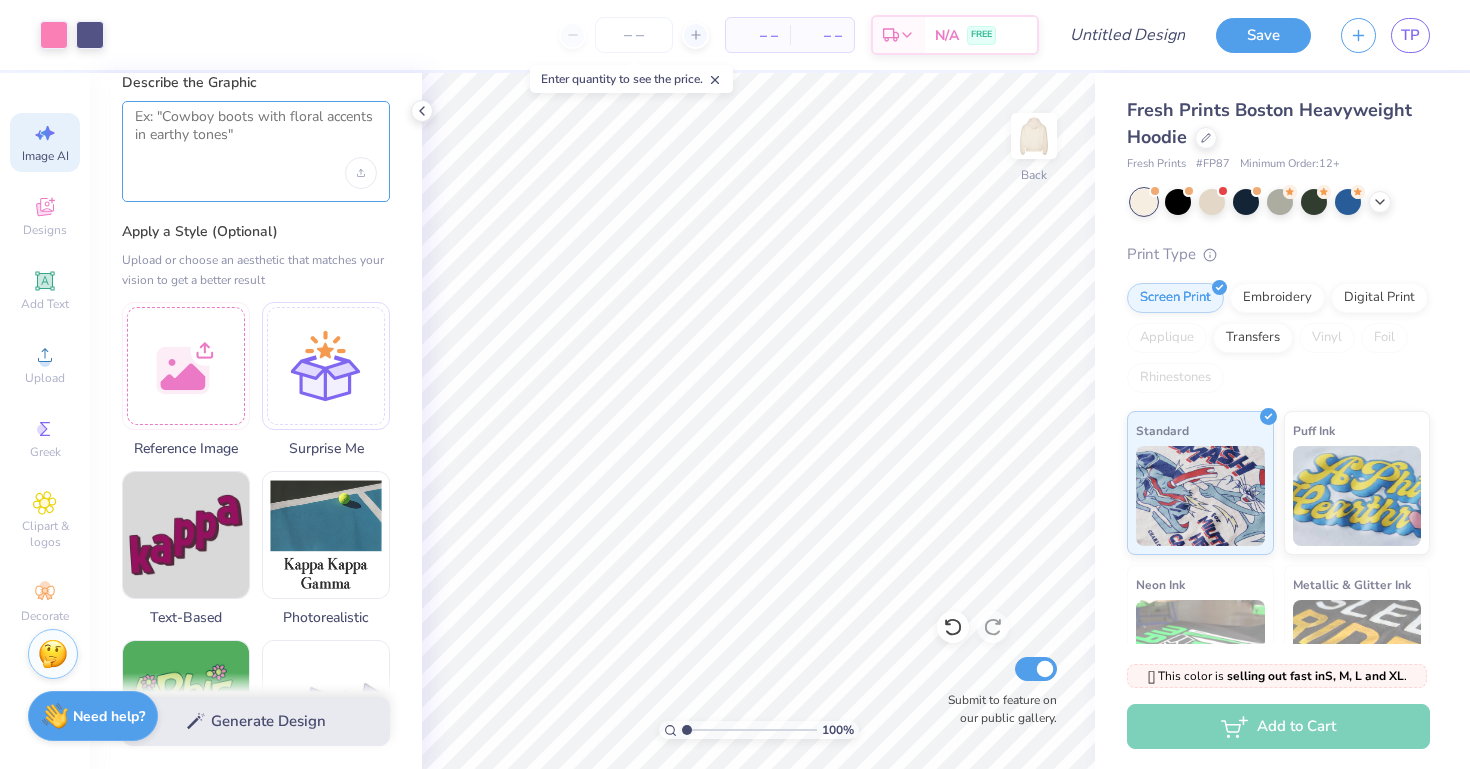 click at bounding box center (256, 133) 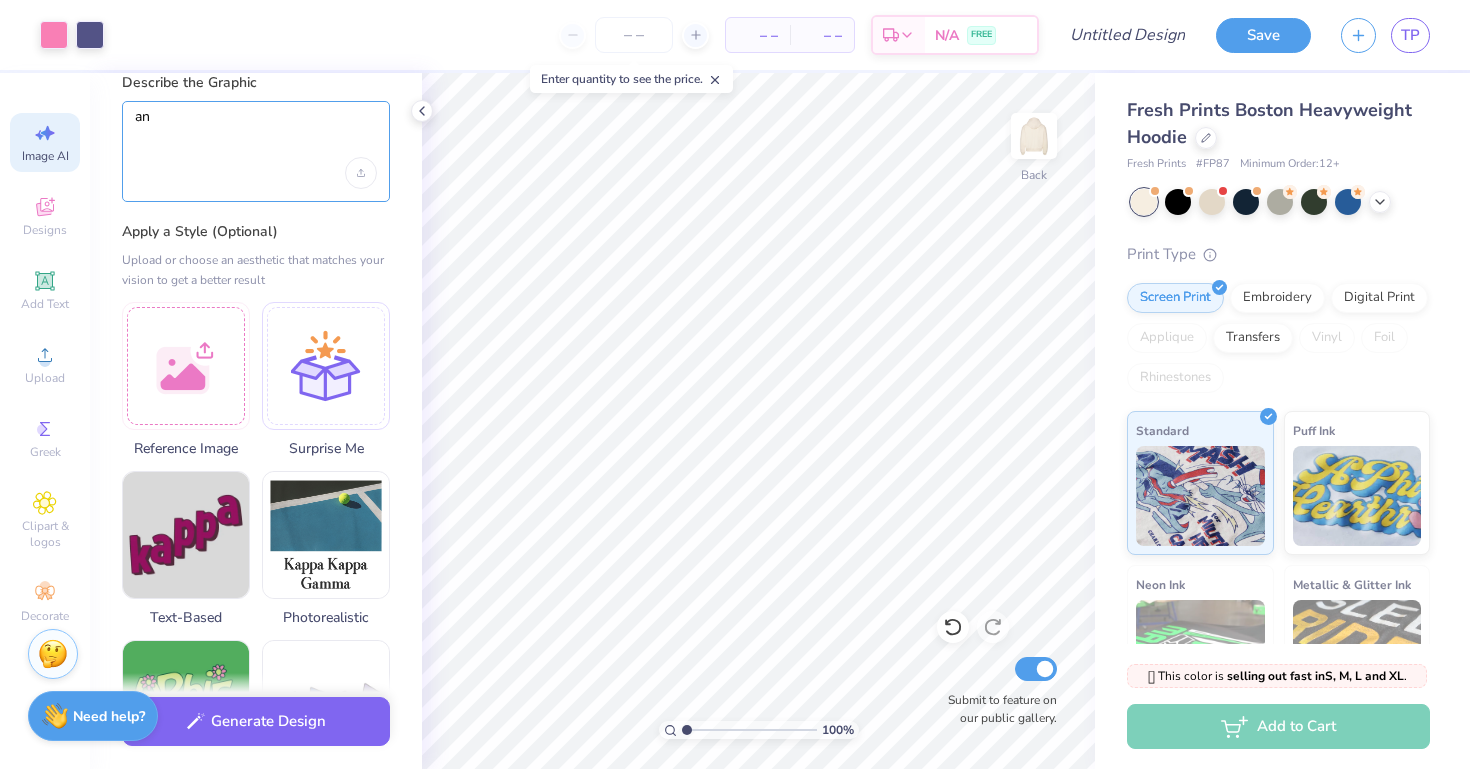 type on "a" 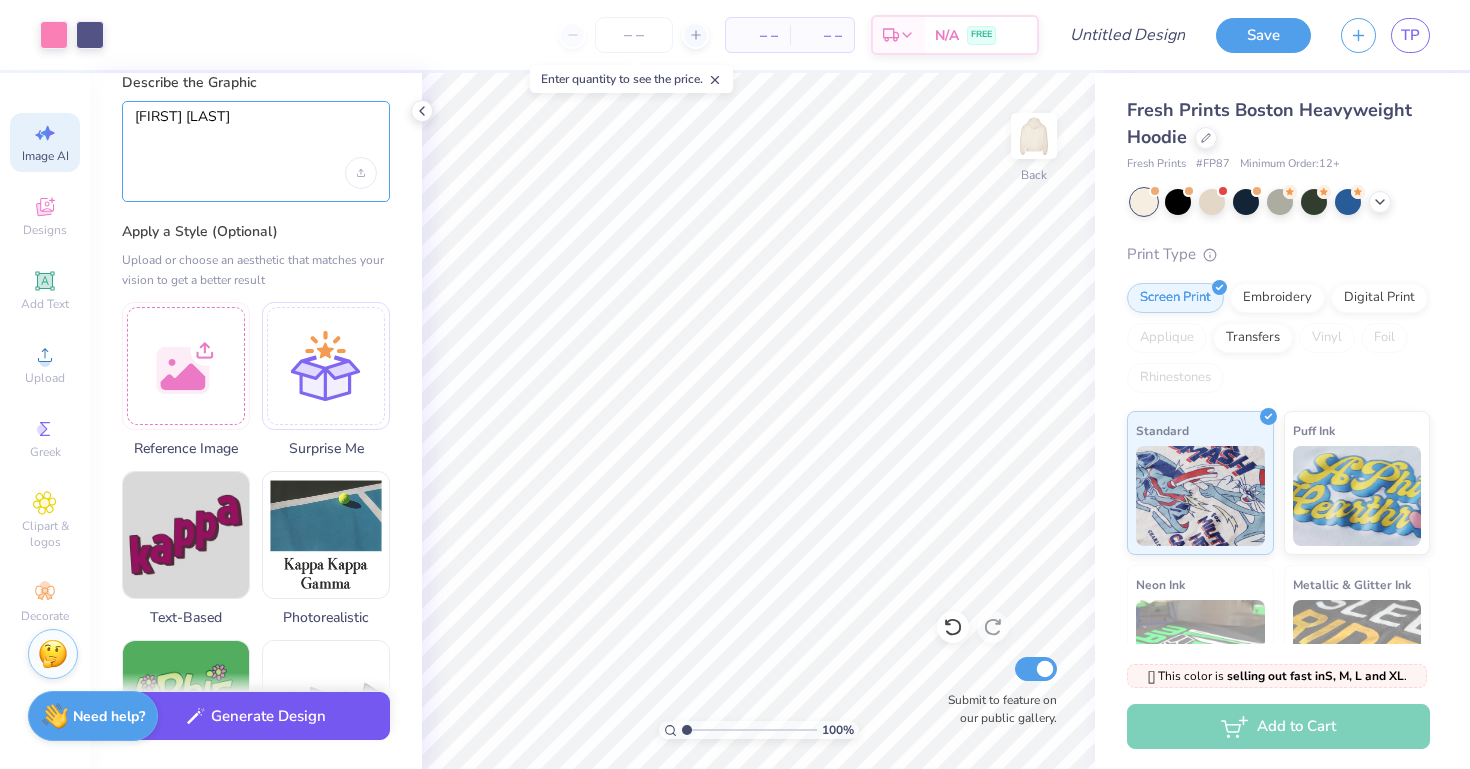 type on "xi xi xi" 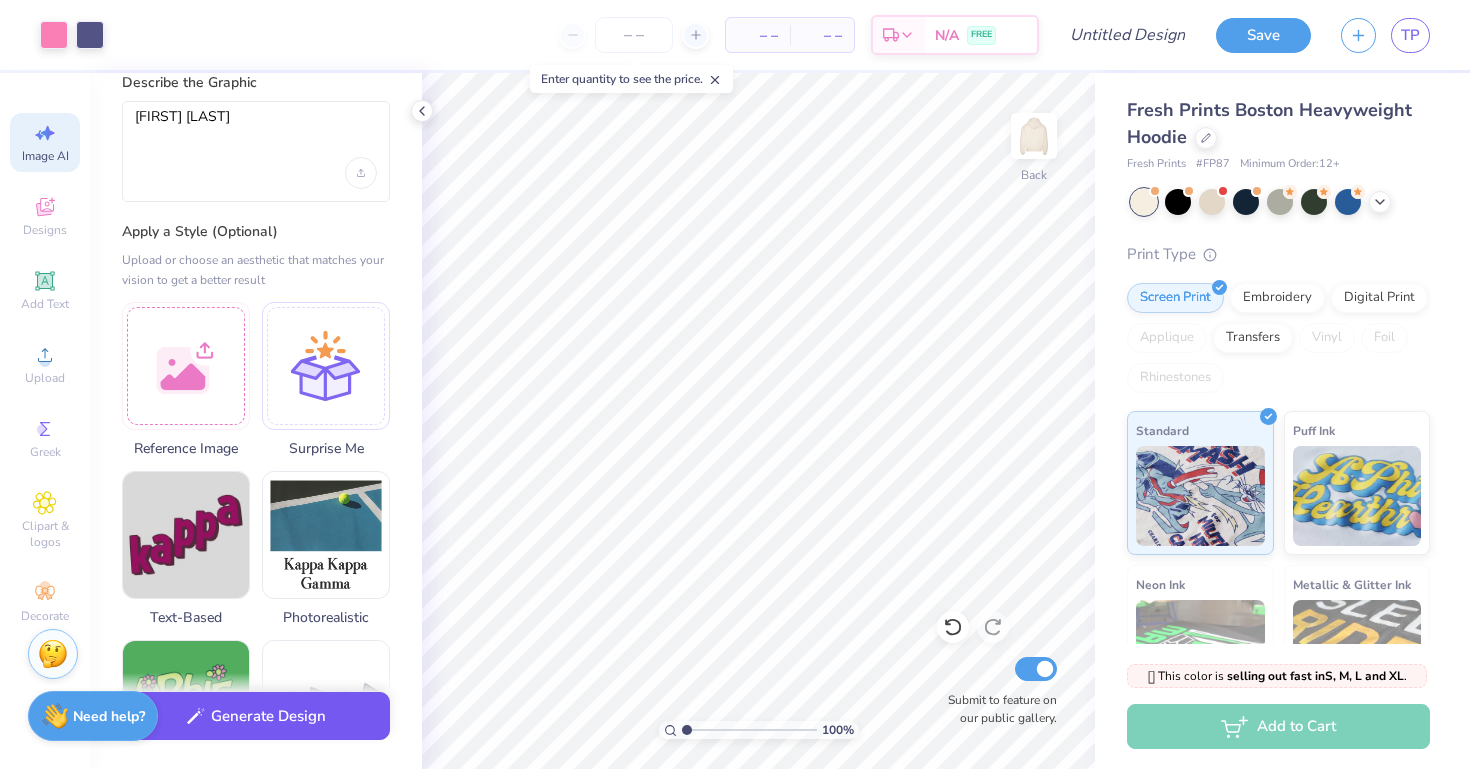 click on "Generate Design" at bounding box center [256, 716] 